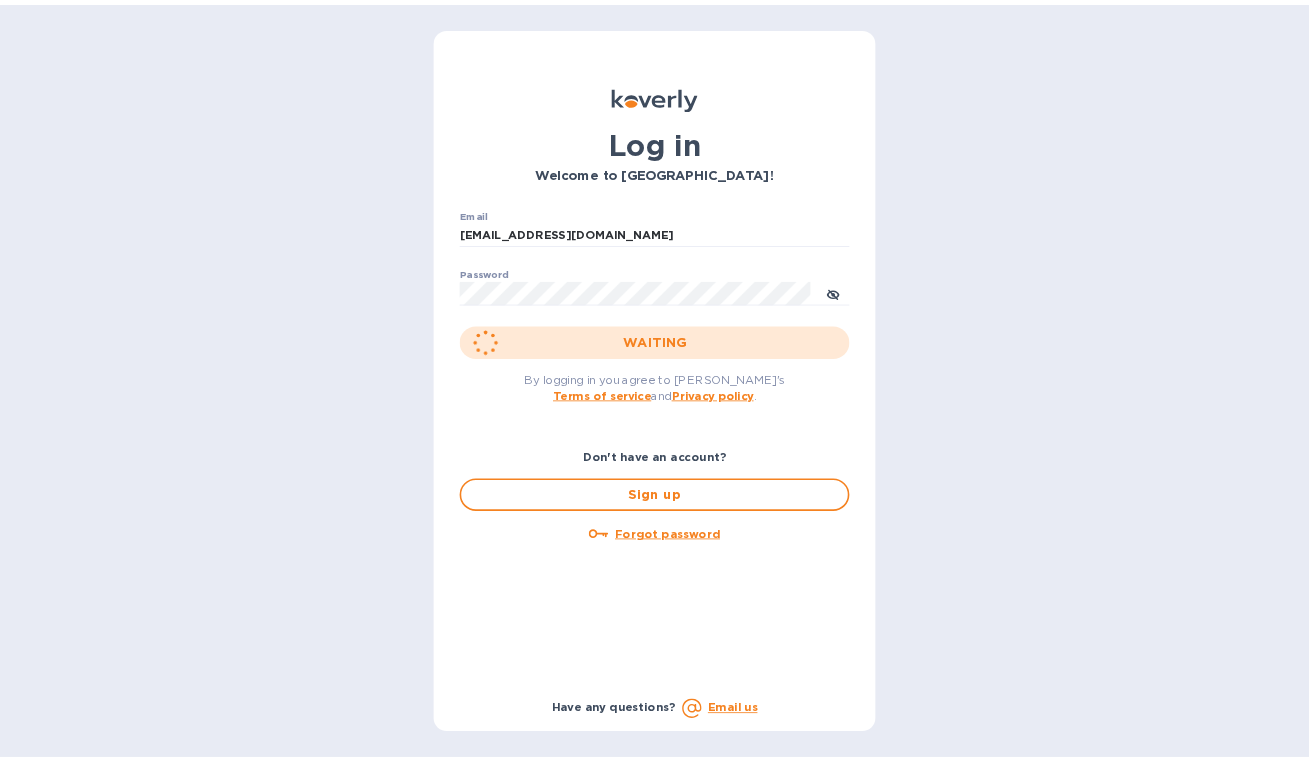 scroll, scrollTop: 0, scrollLeft: 0, axis: both 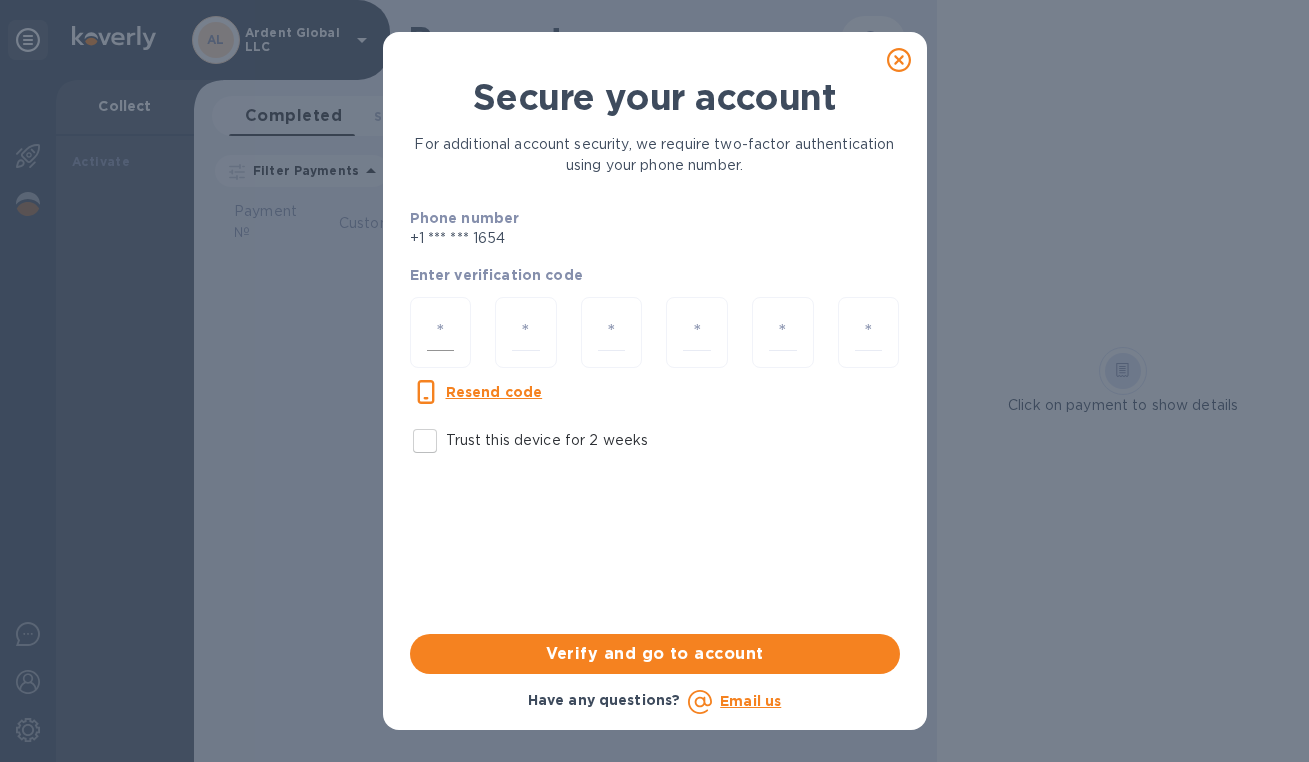 click at bounding box center (441, 332) 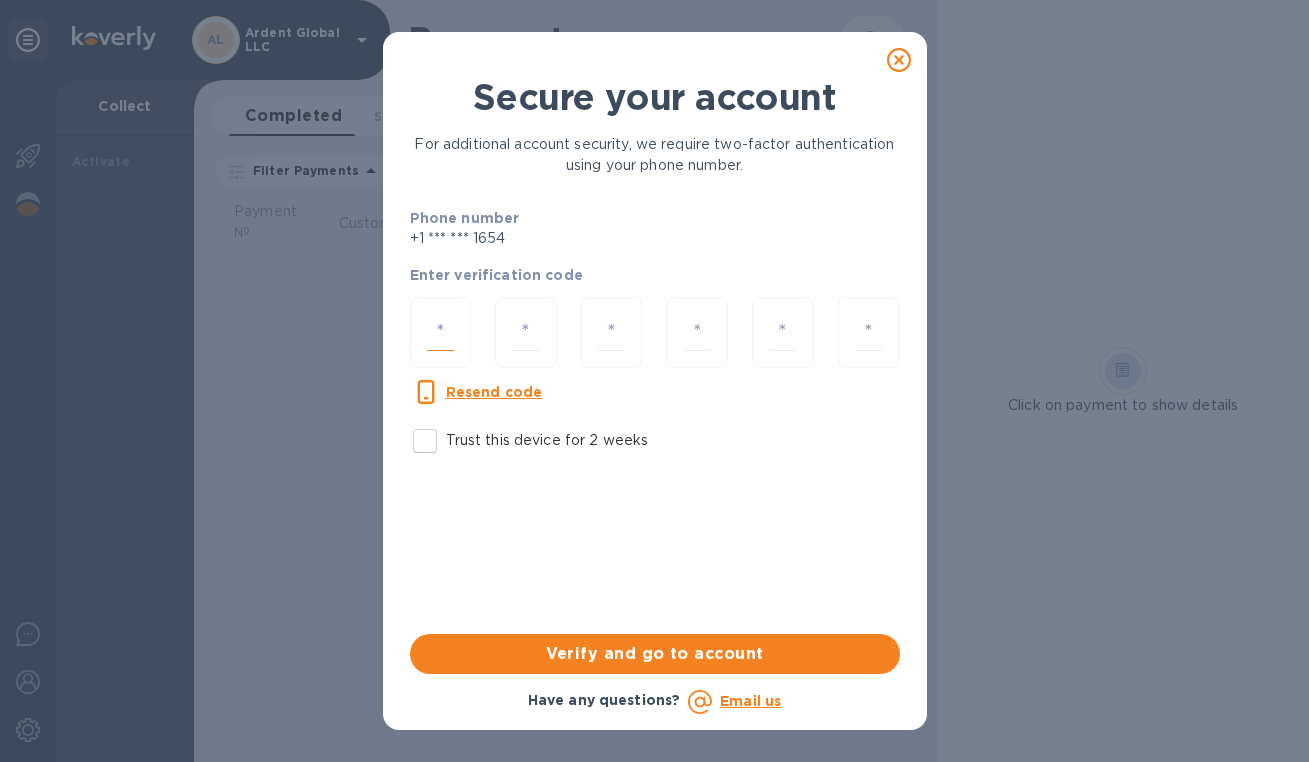 type on "6" 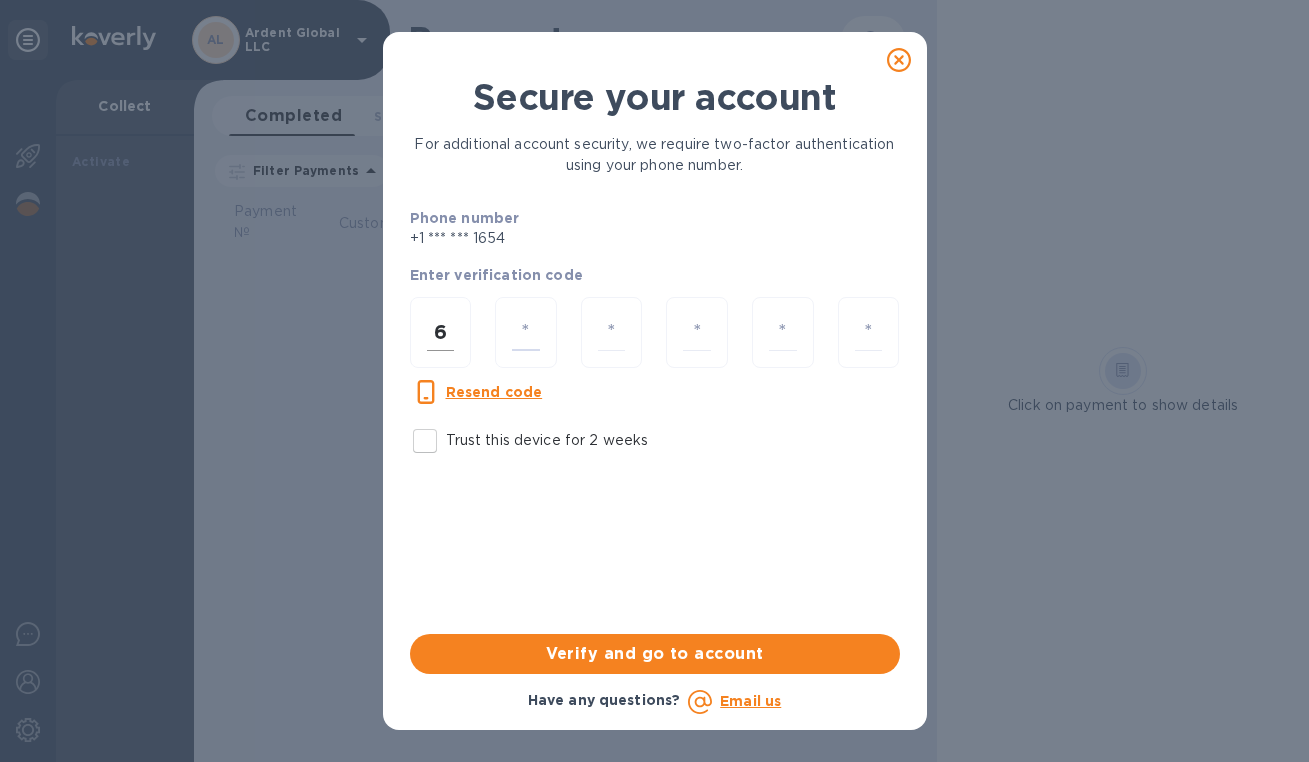 type on "3" 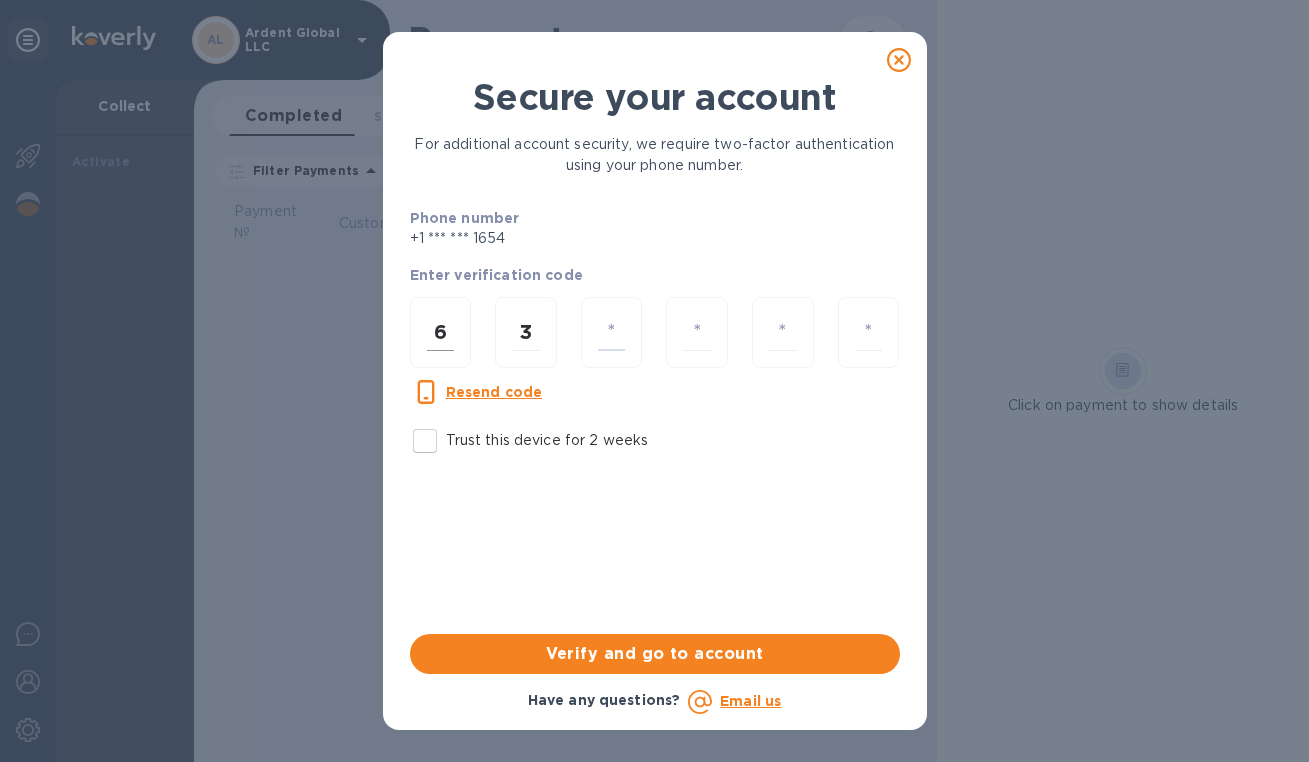type on "8" 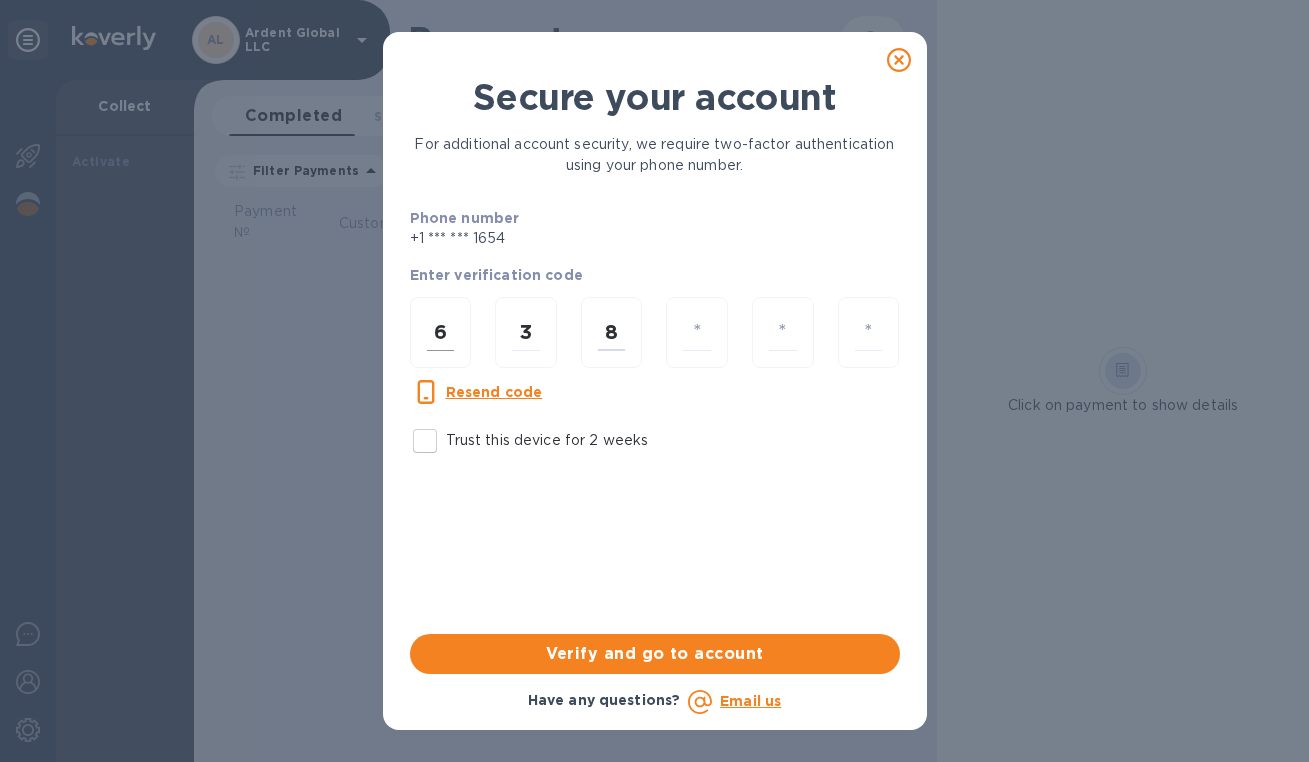 type on "9" 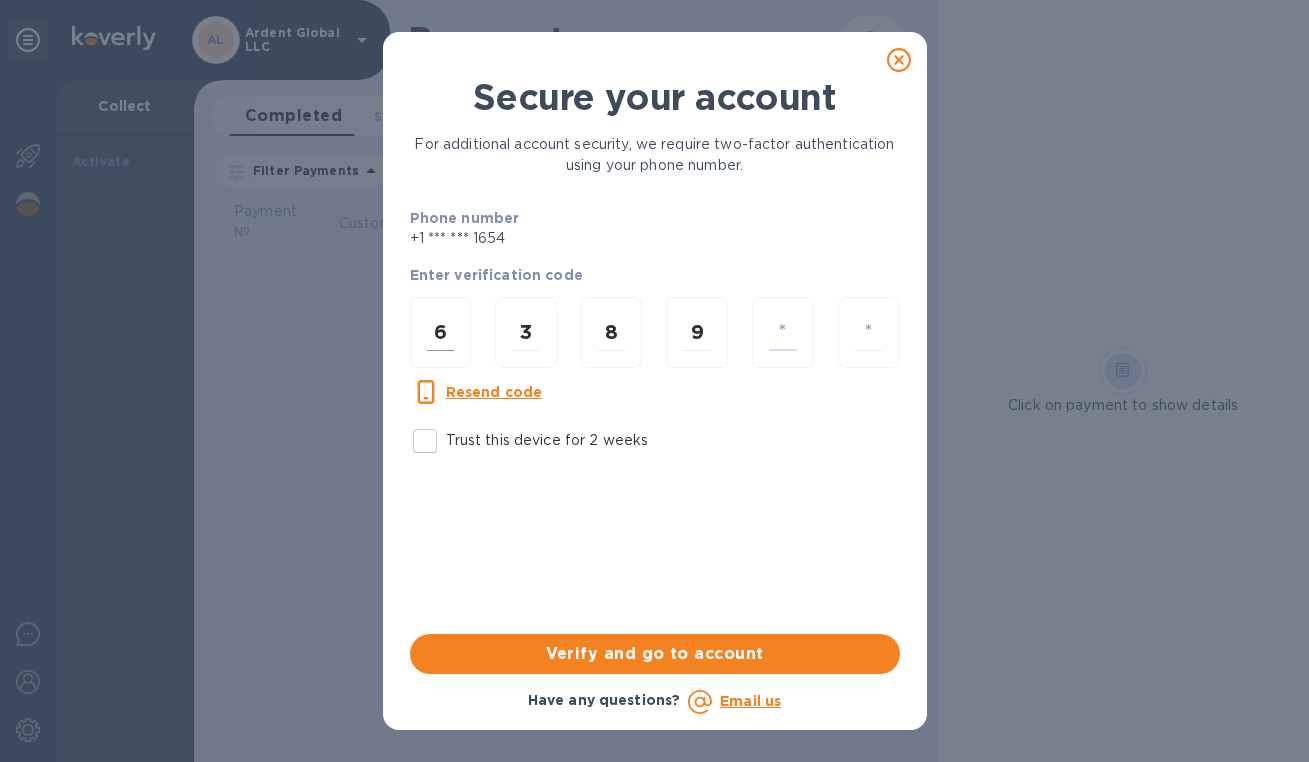type on "6" 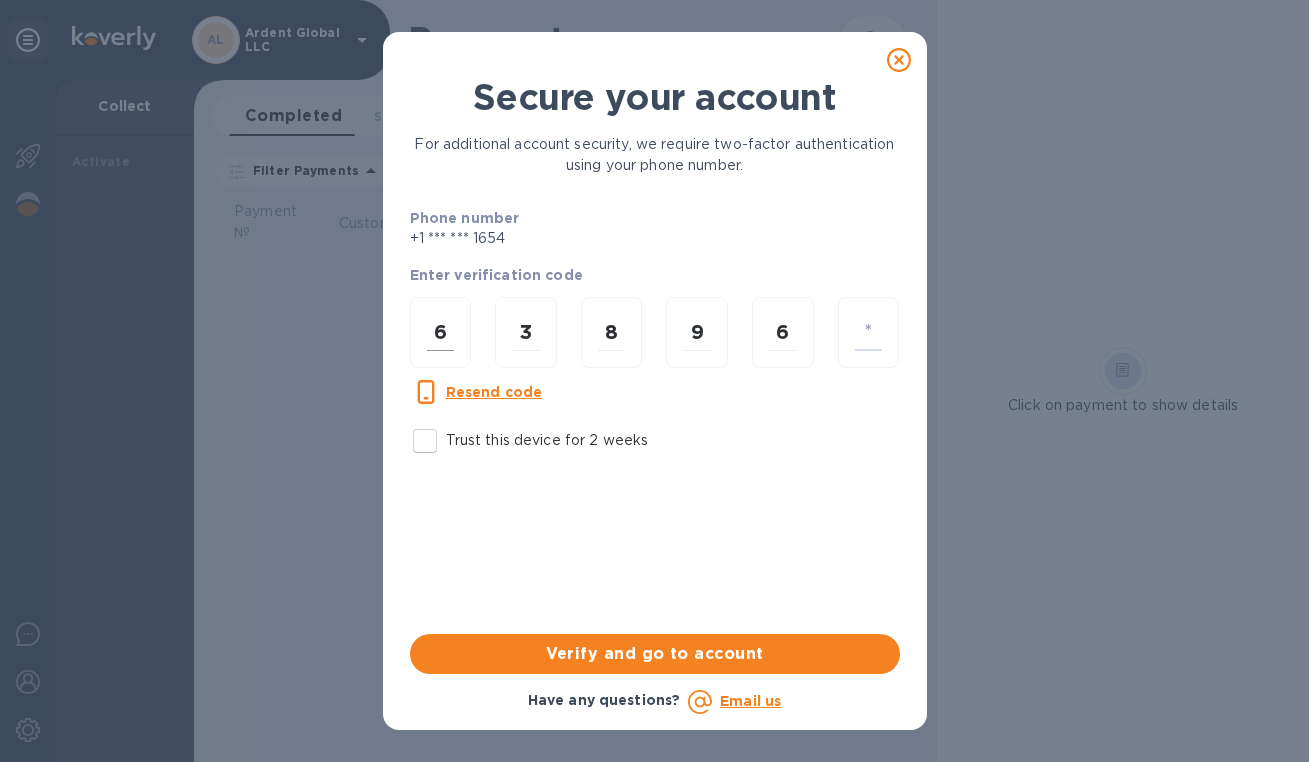 type on "1" 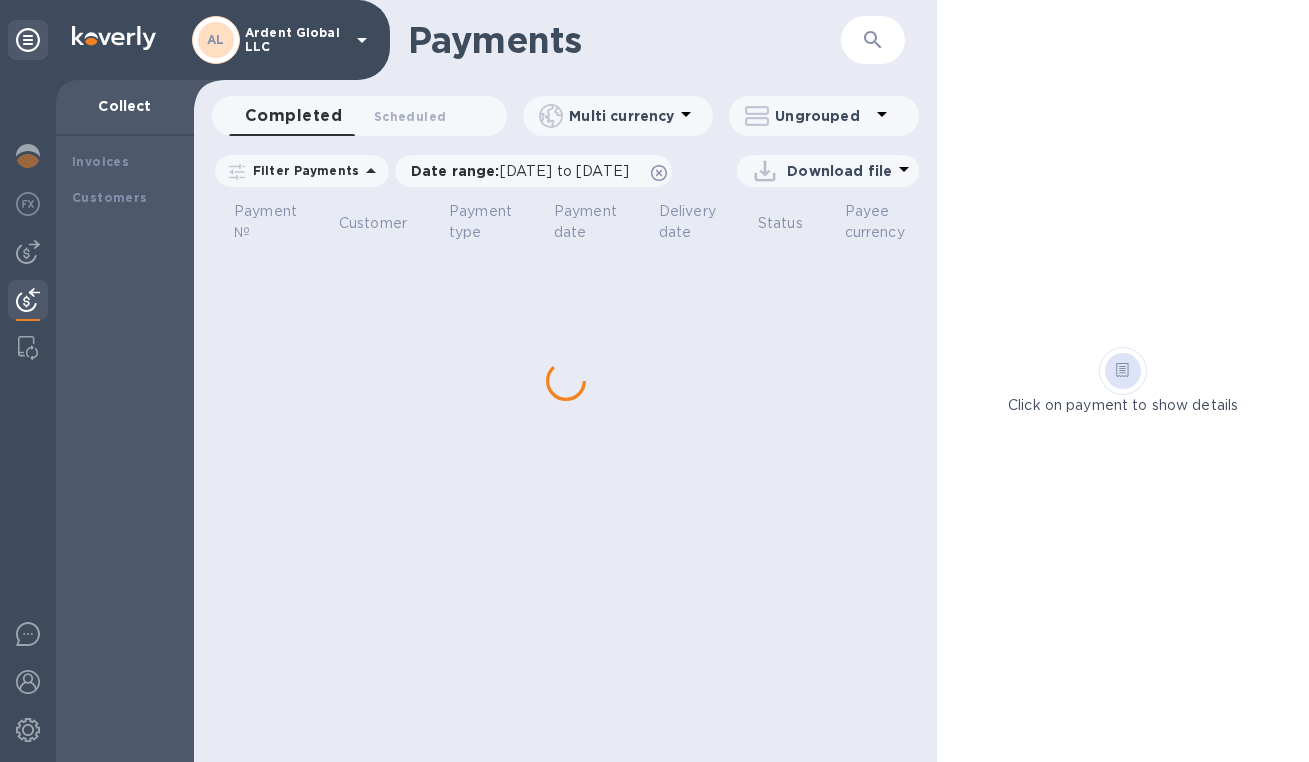 scroll, scrollTop: 0, scrollLeft: 0, axis: both 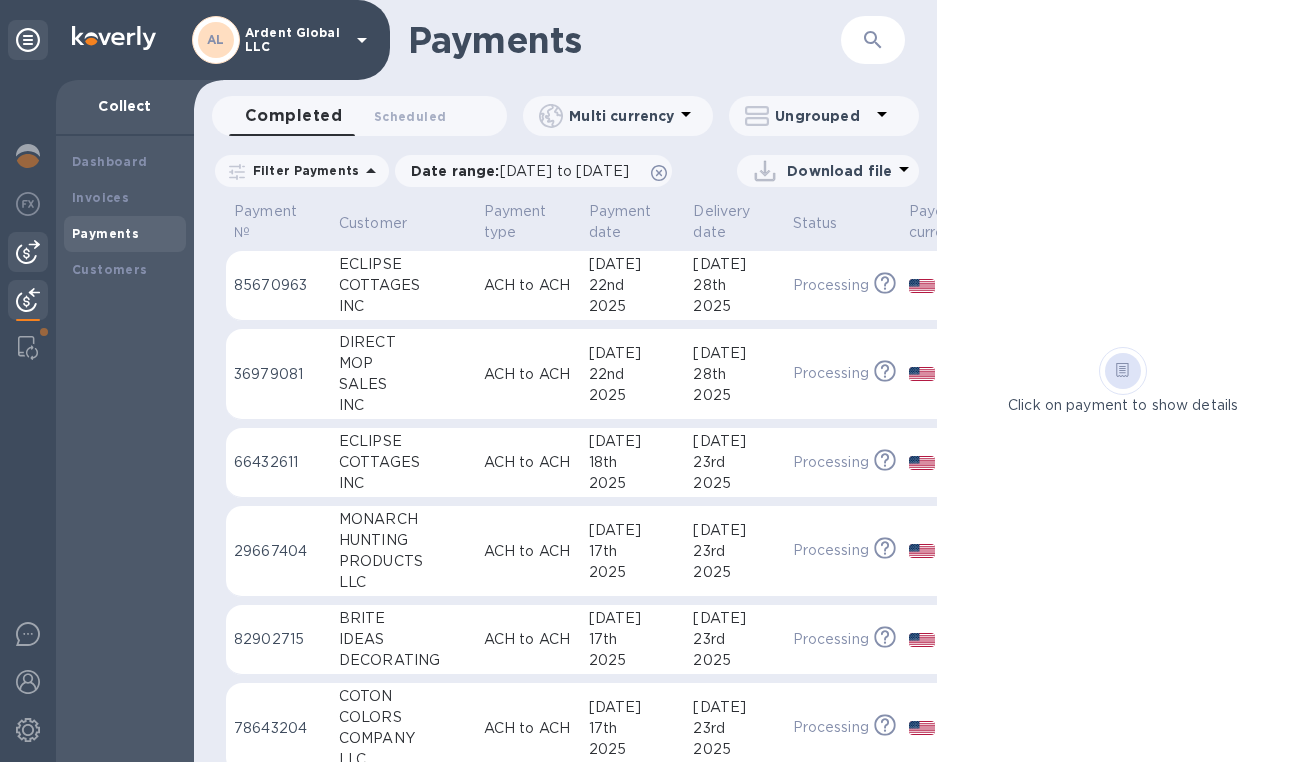 click at bounding box center (28, 252) 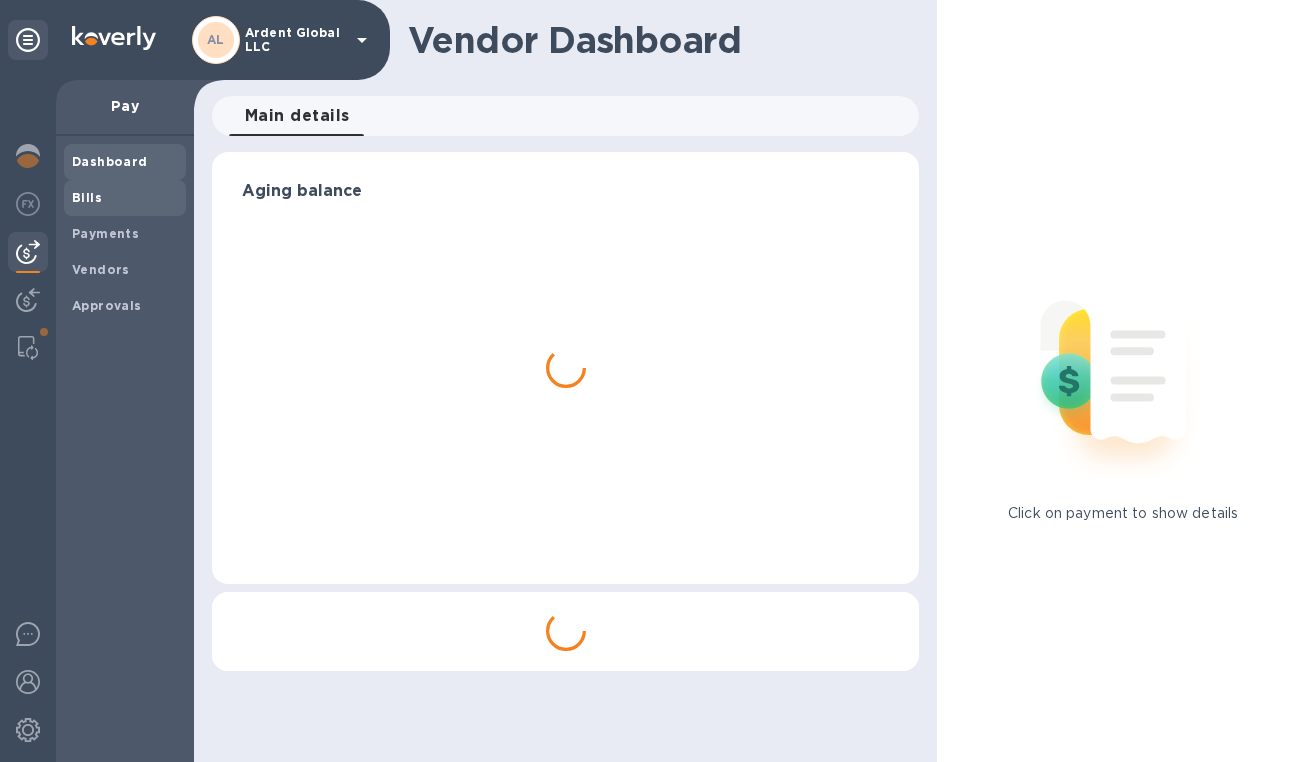 click on "Bills" at bounding box center [125, 198] 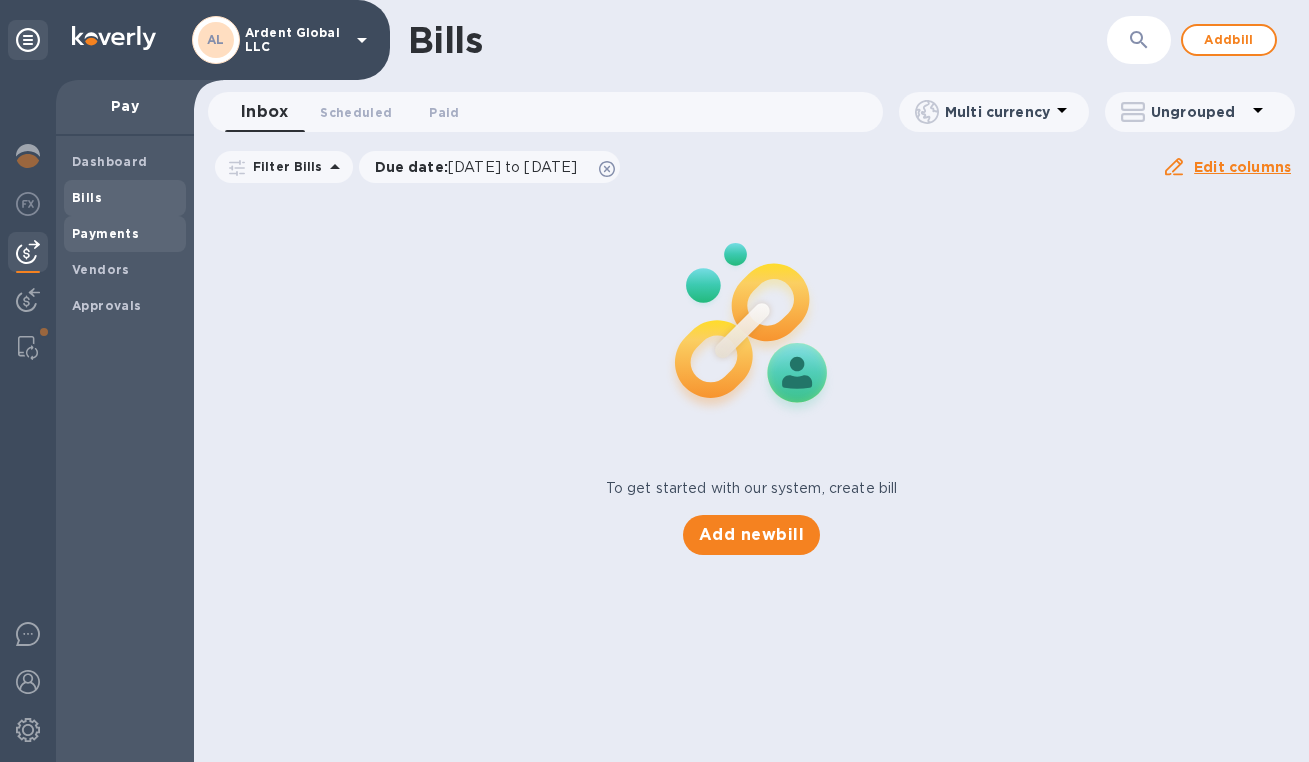 click on "Payments" at bounding box center (105, 233) 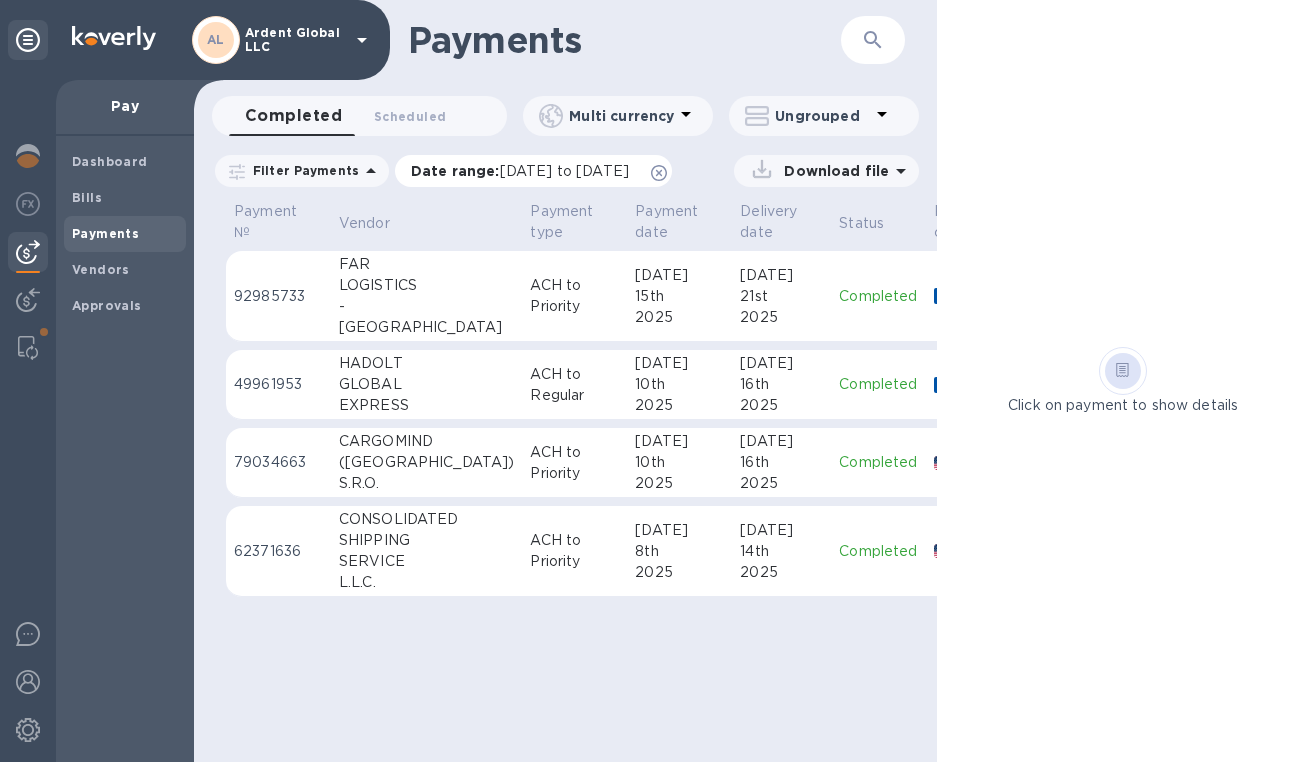 click 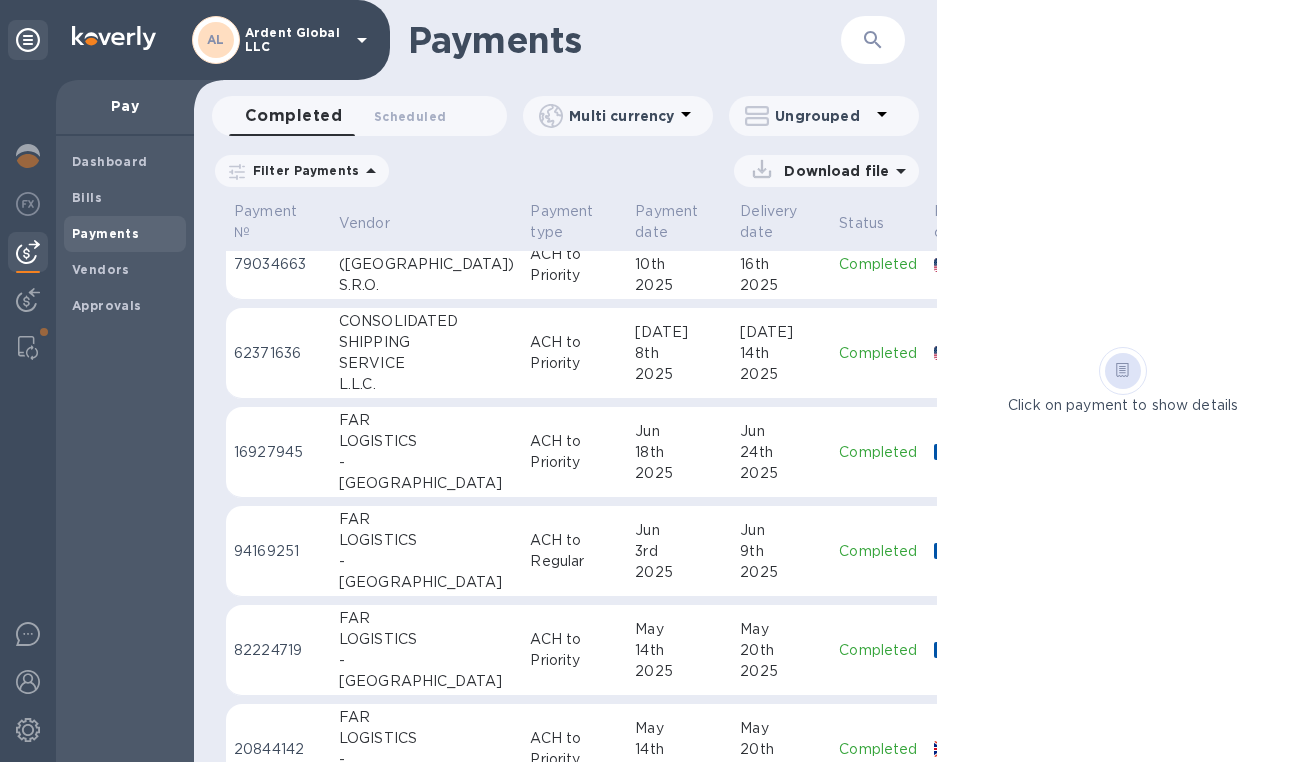 scroll, scrollTop: 200, scrollLeft: 0, axis: vertical 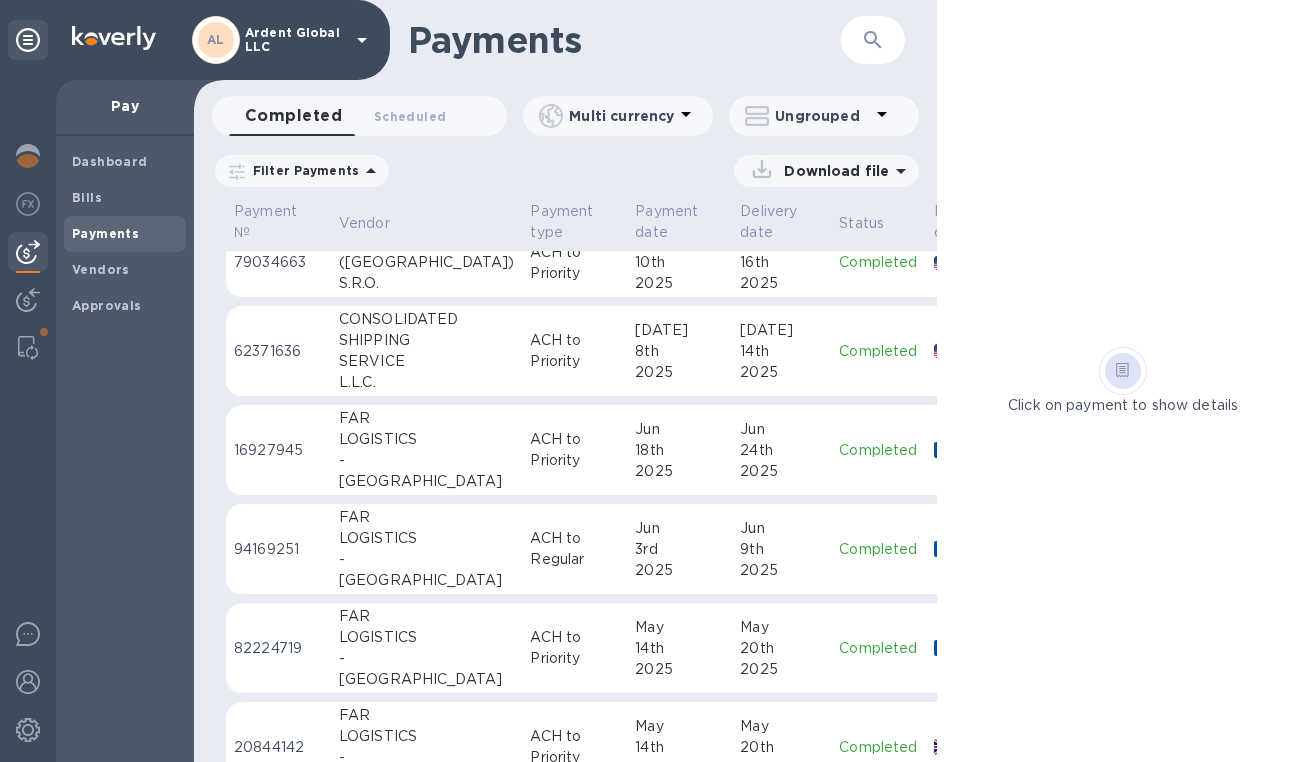 click on "-" at bounding box center [427, 460] 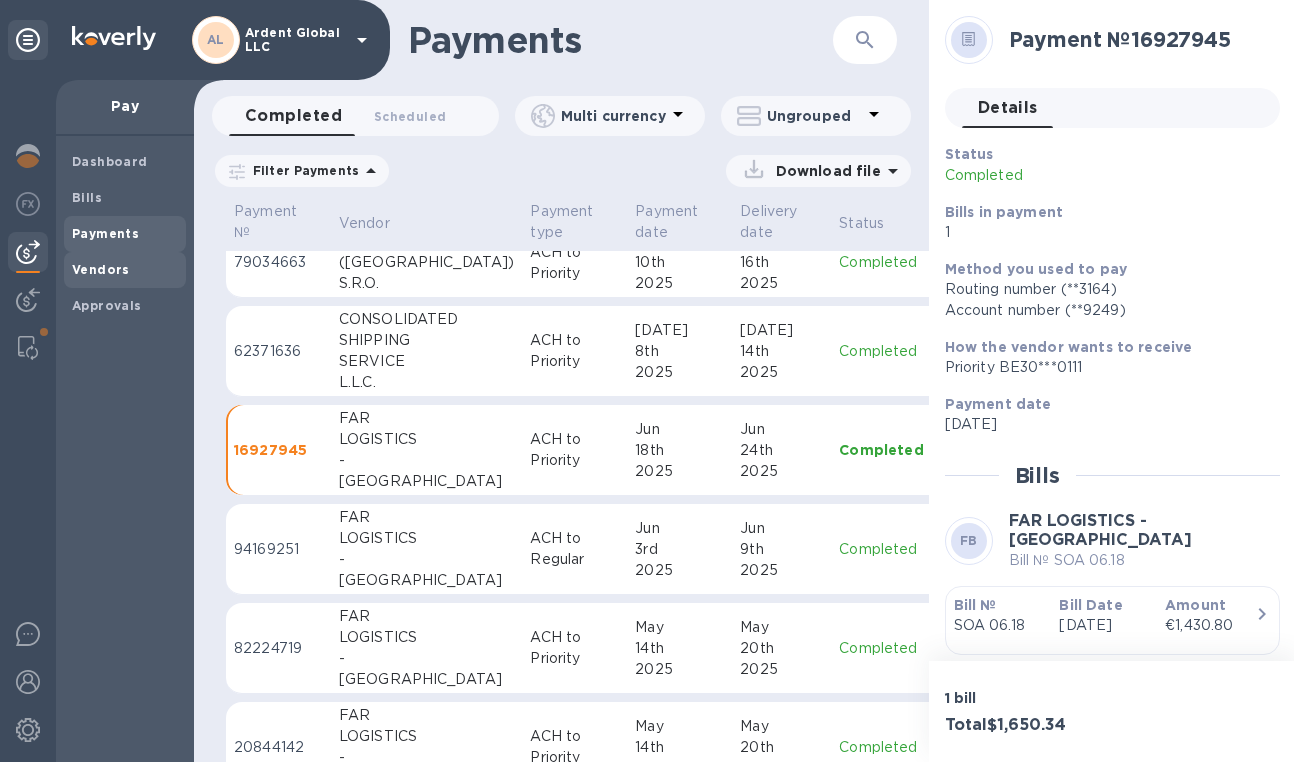 click on "Vendors" at bounding box center [101, 269] 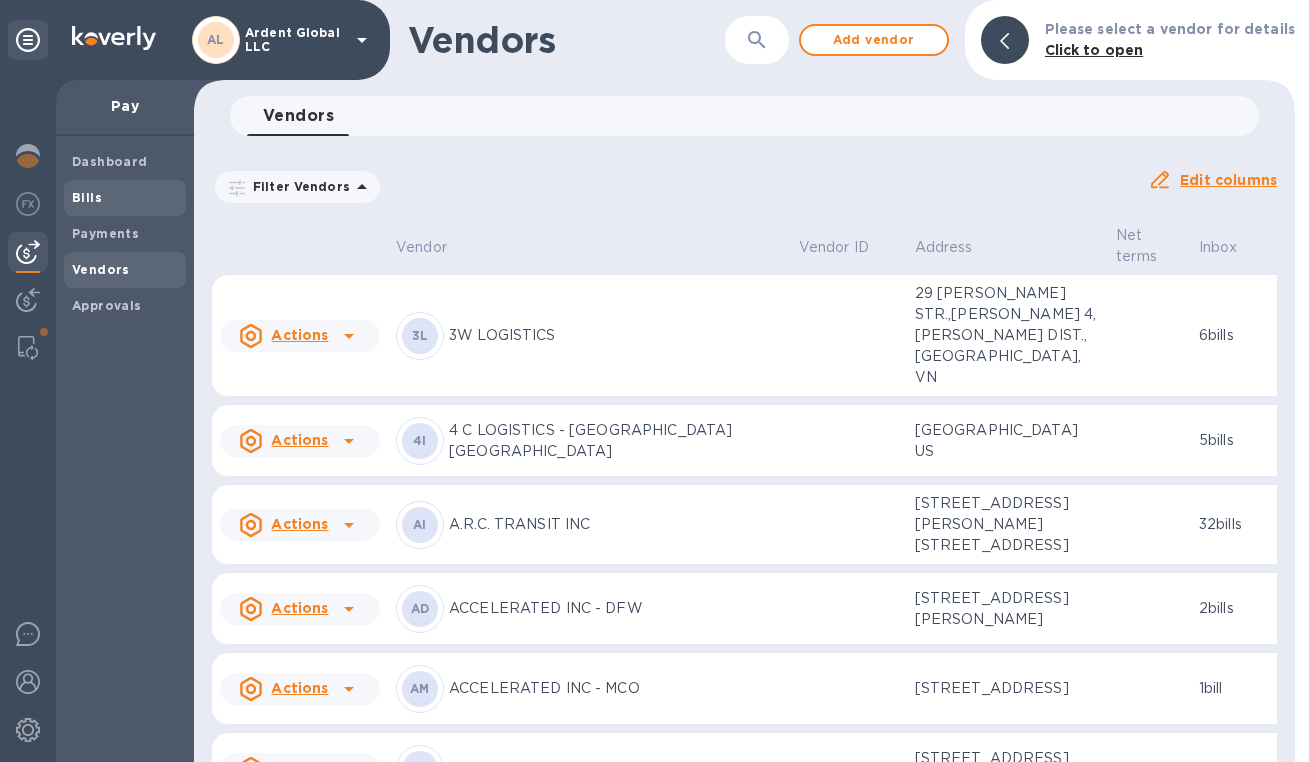 click on "Bills" at bounding box center [125, 198] 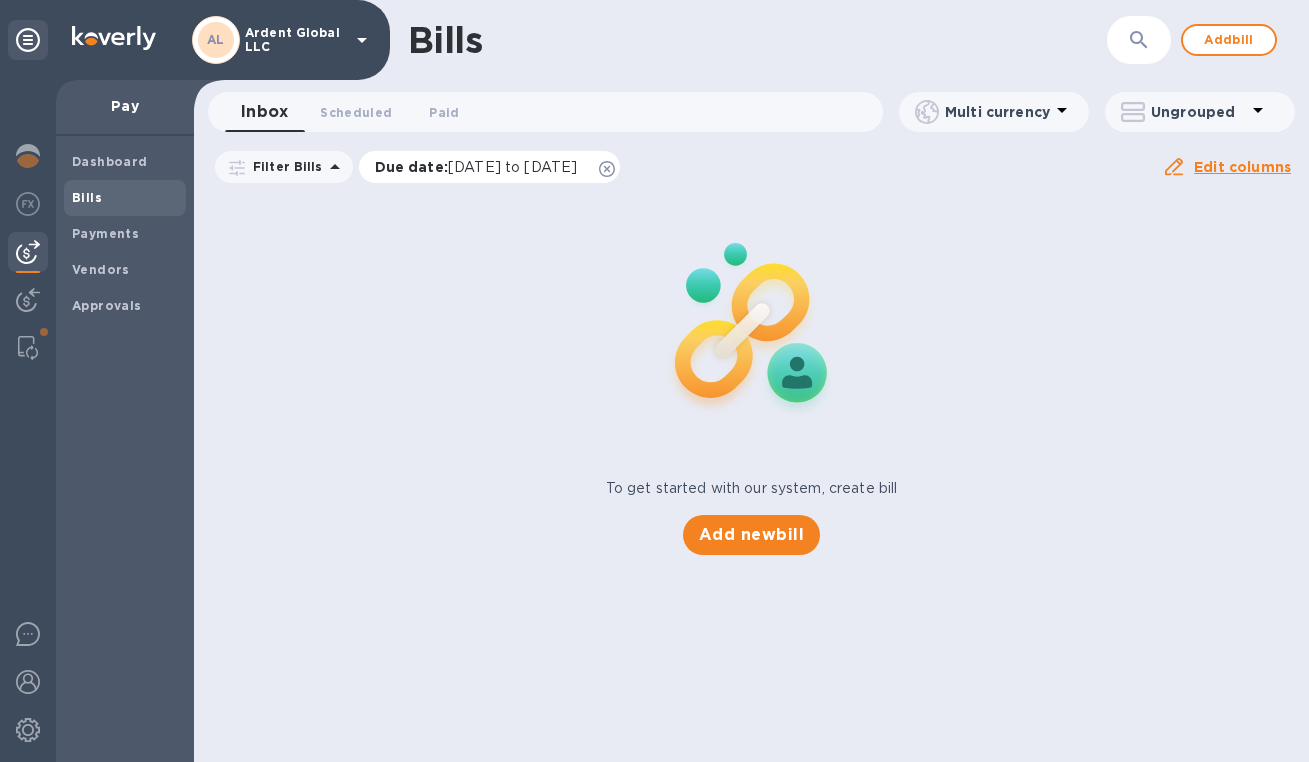 click 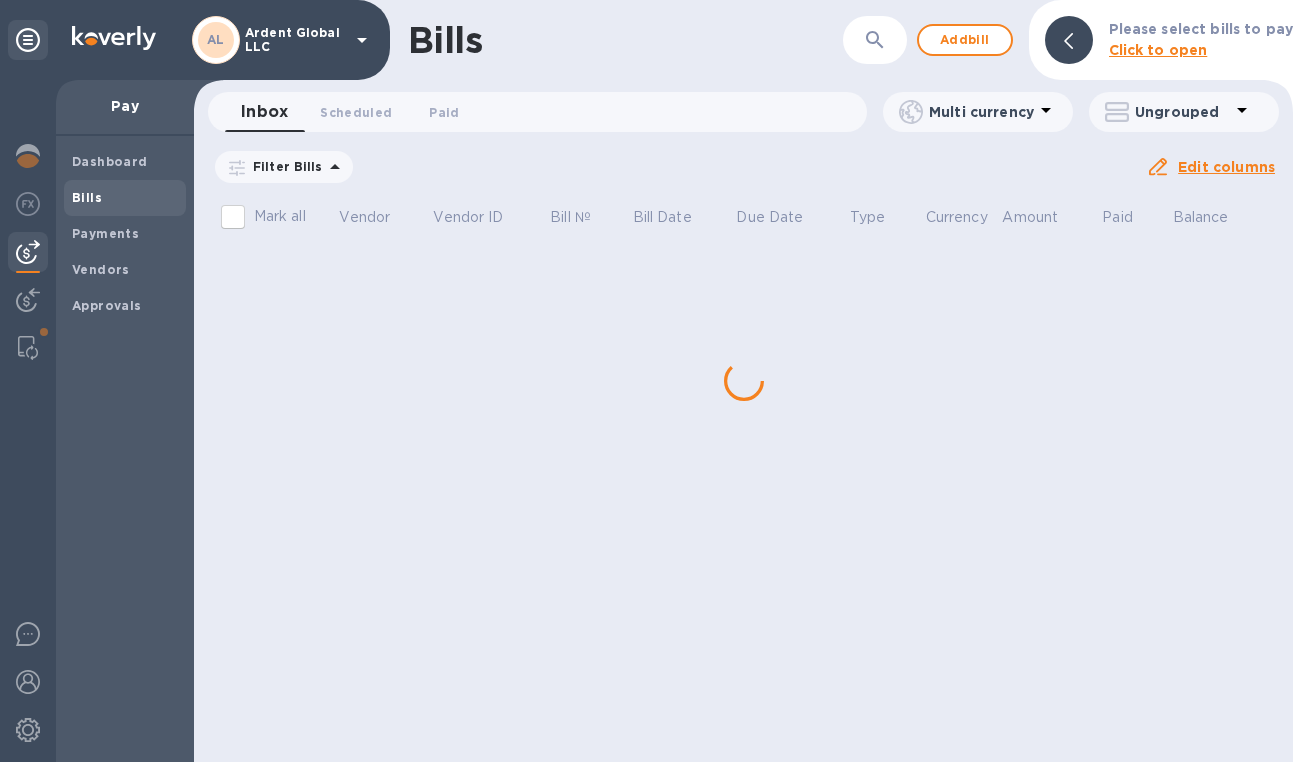 click at bounding box center [875, 40] 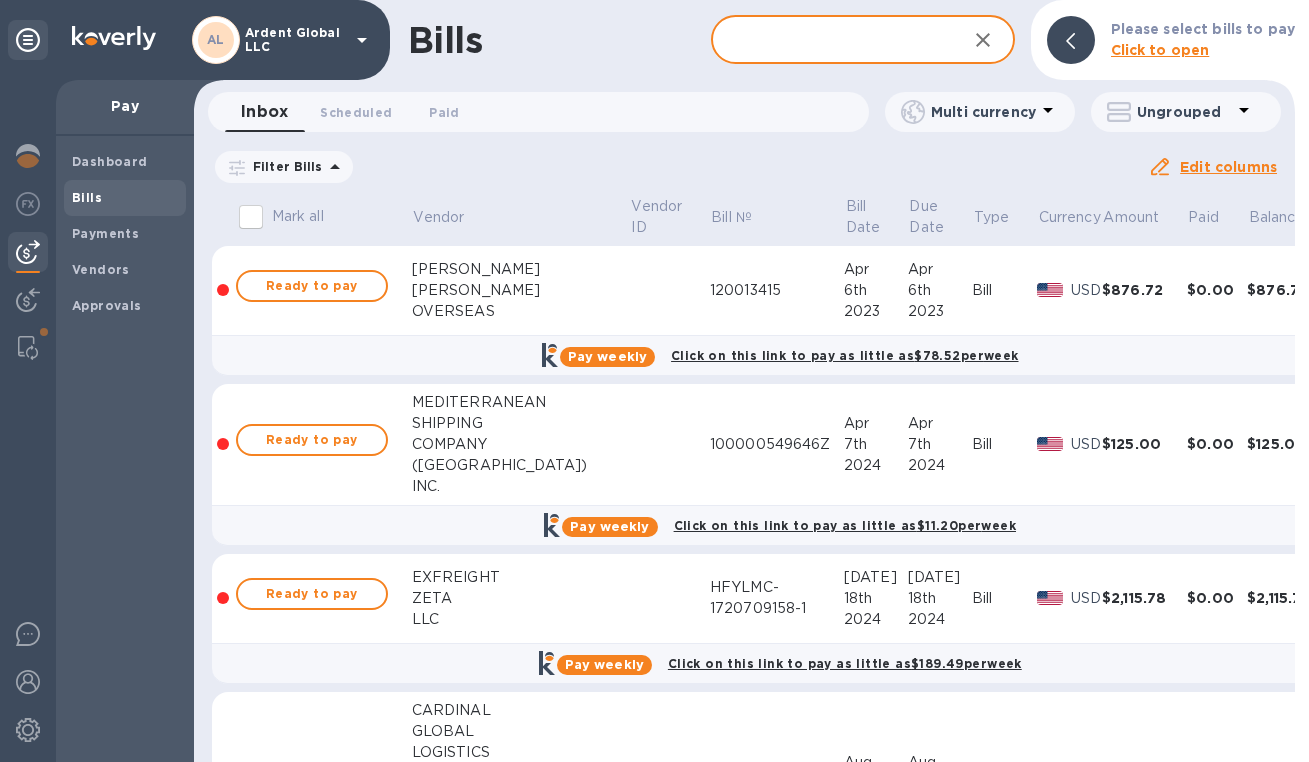 click at bounding box center (830, 40) 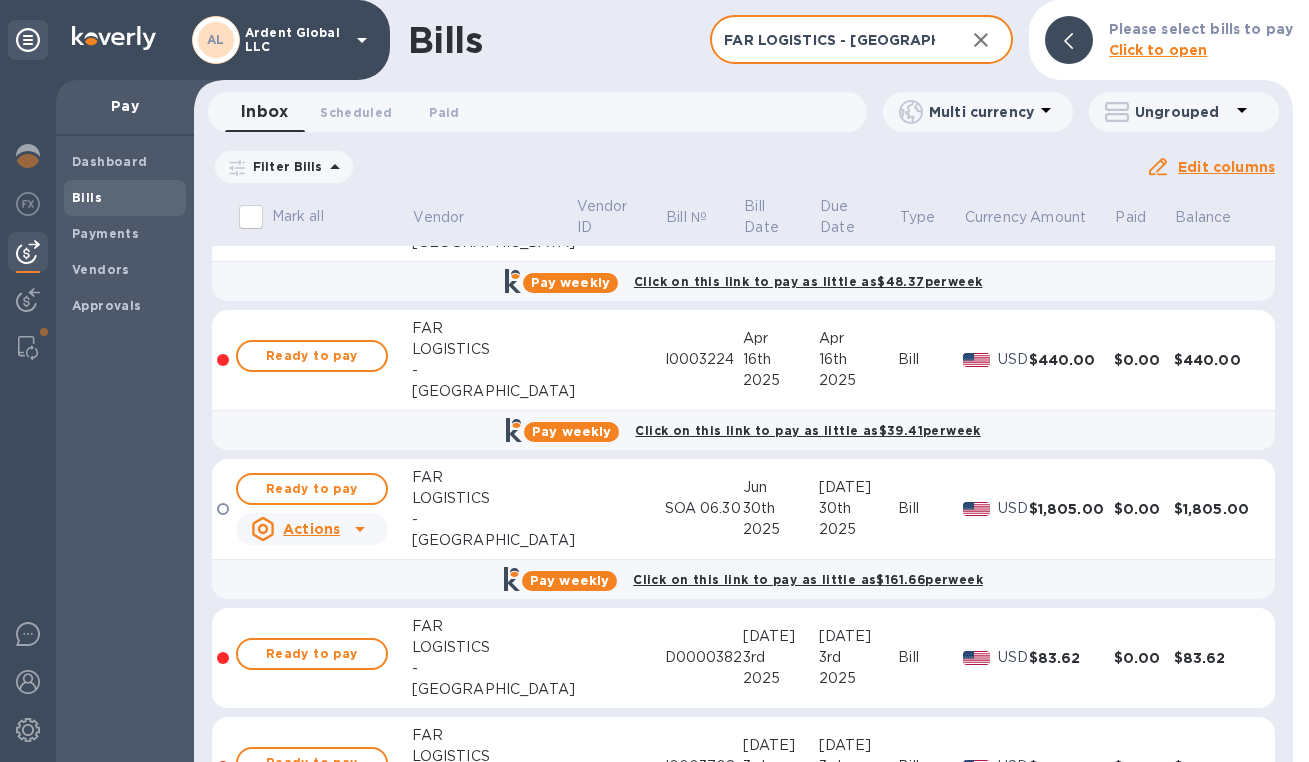 scroll, scrollTop: 207, scrollLeft: 0, axis: vertical 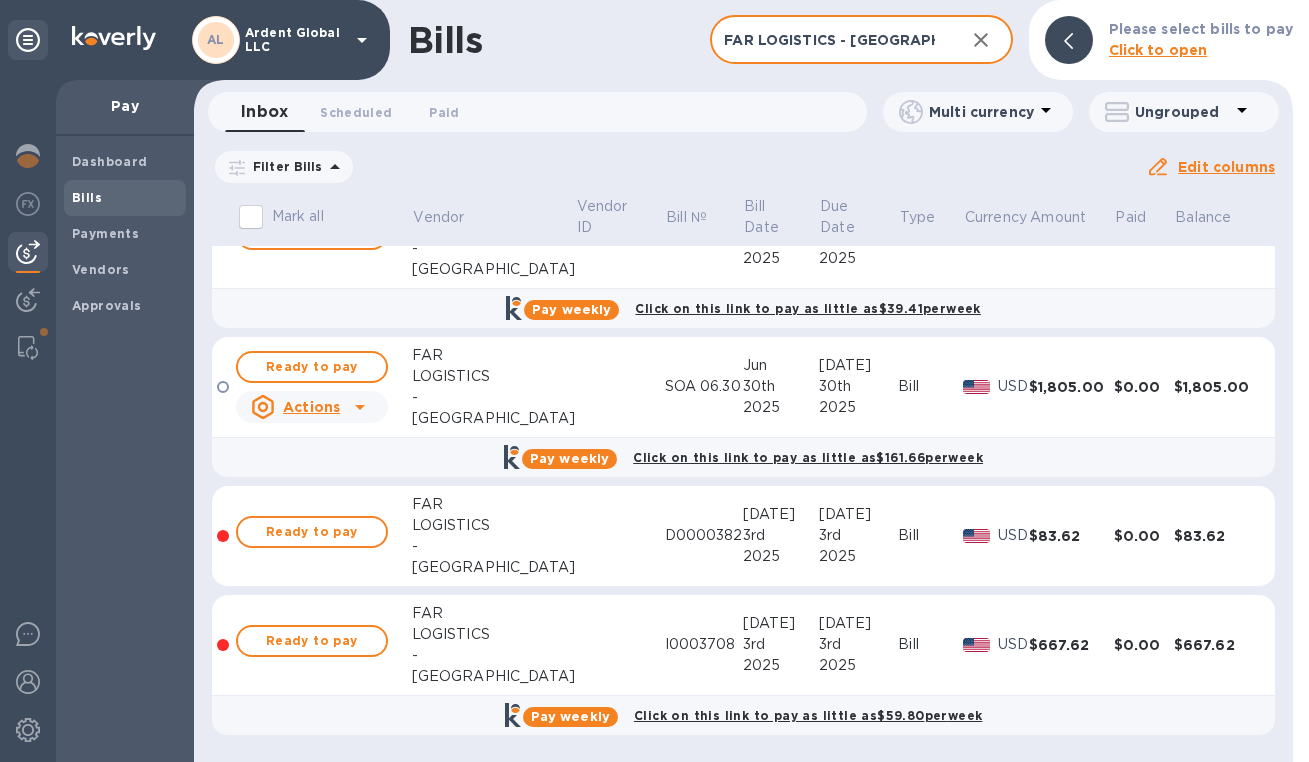 click on "2025" at bounding box center (781, 556) 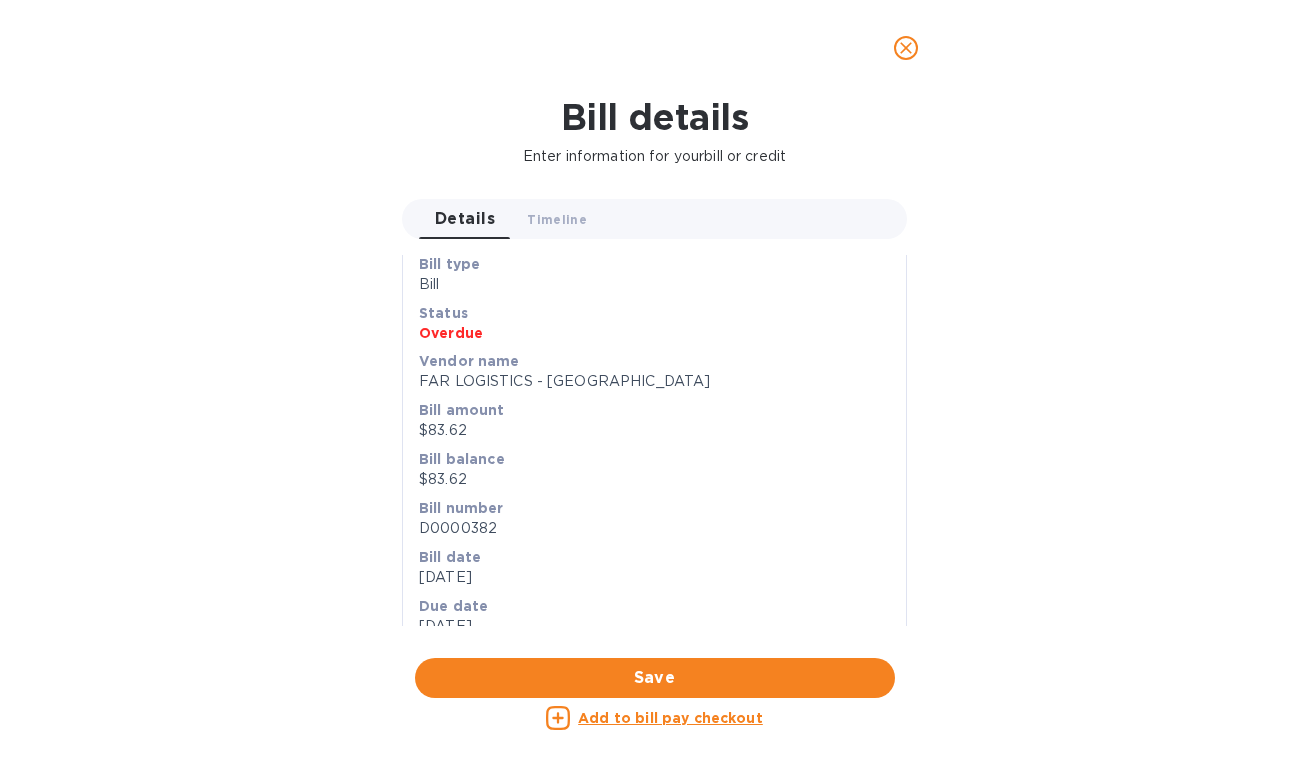 scroll, scrollTop: 125, scrollLeft: 0, axis: vertical 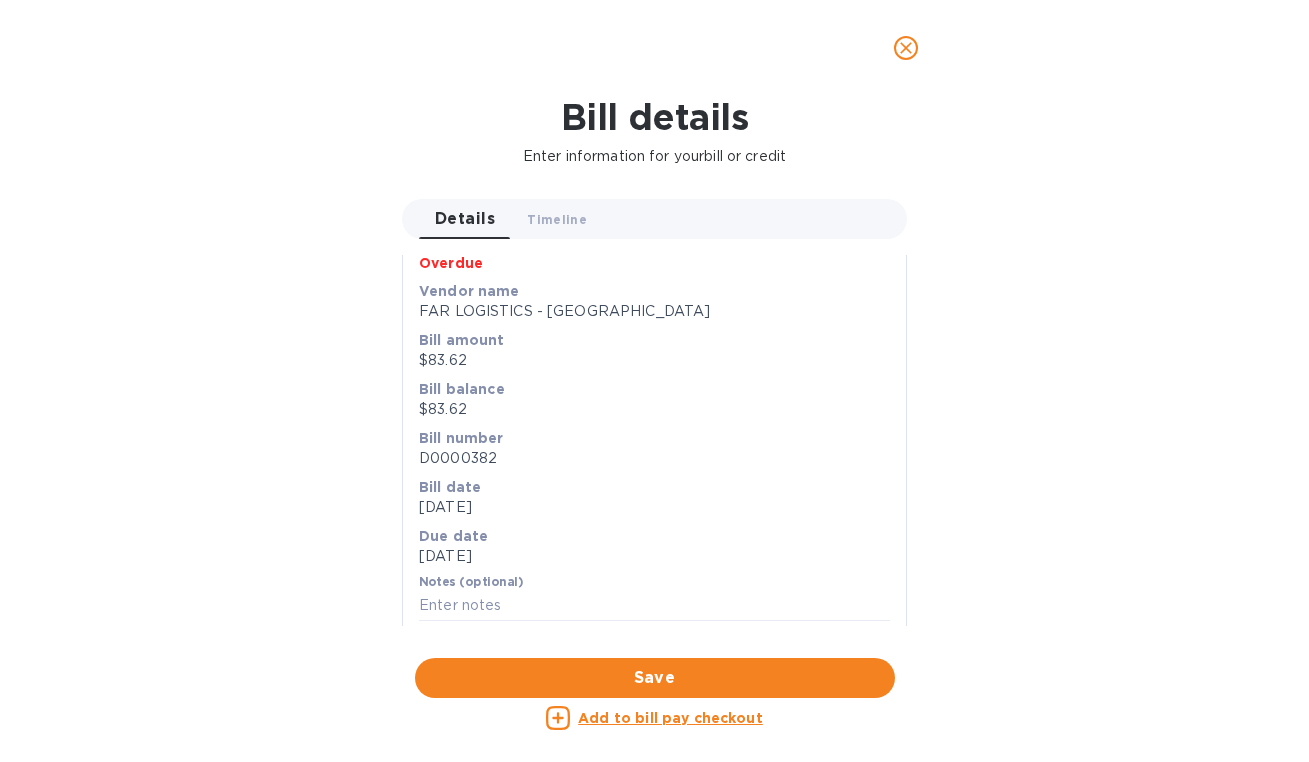 click on "Add to bill pay checkout" at bounding box center [670, 718] 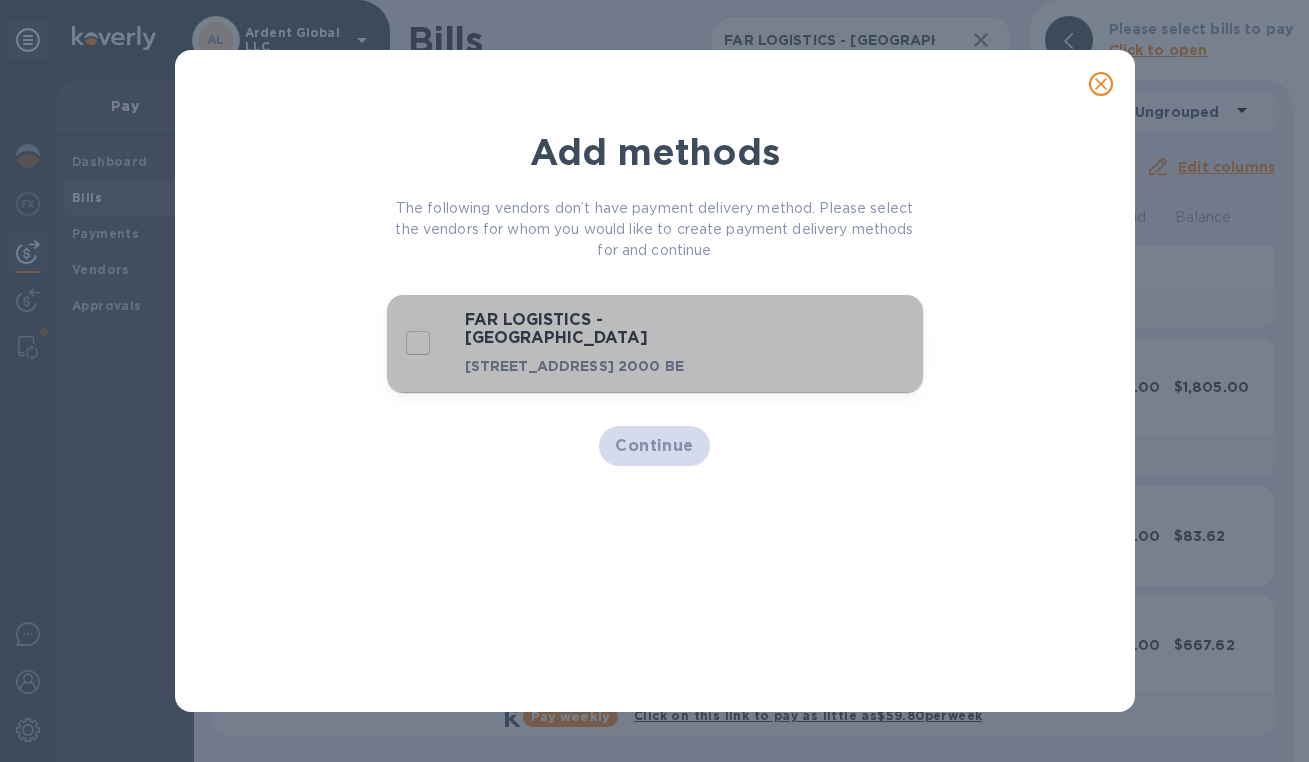 click on "FAR LOGISTICS - [GEOGRAPHIC_DATA]" at bounding box center (622, 329) 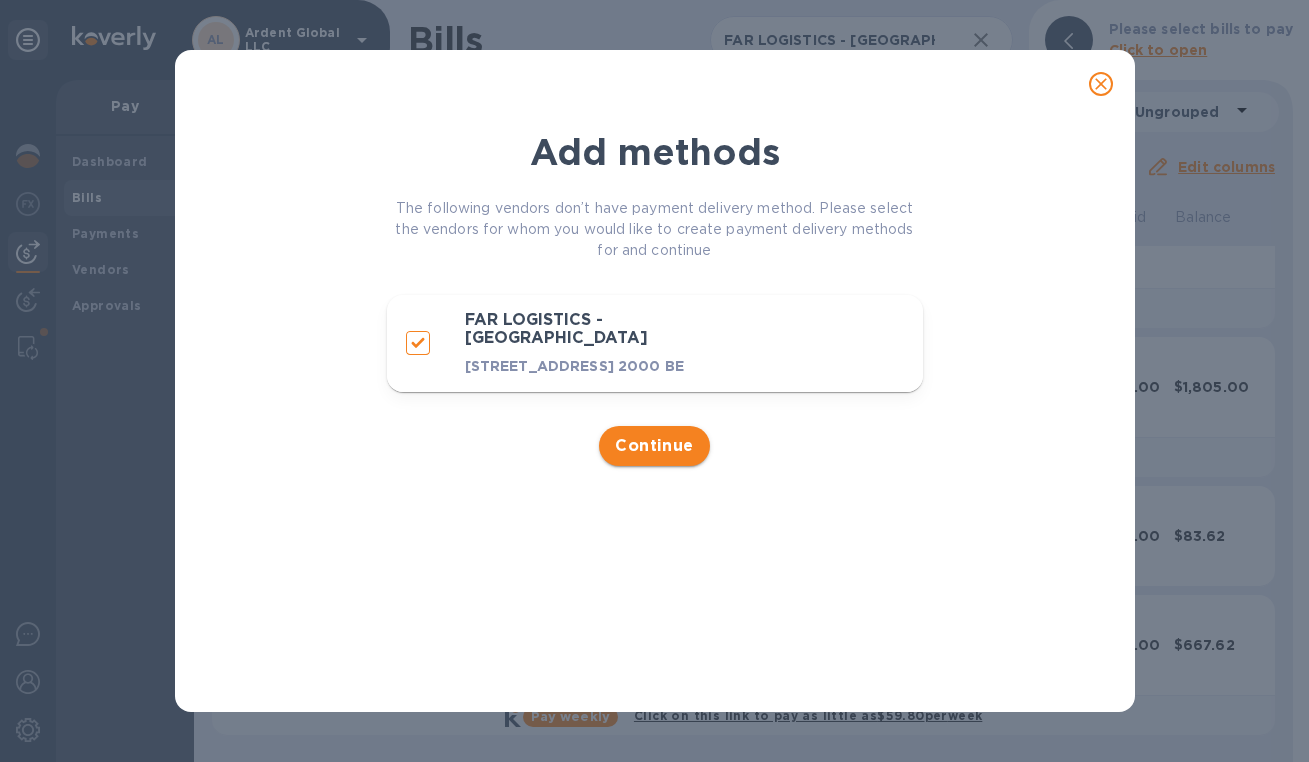 click on "Continue" at bounding box center [654, 446] 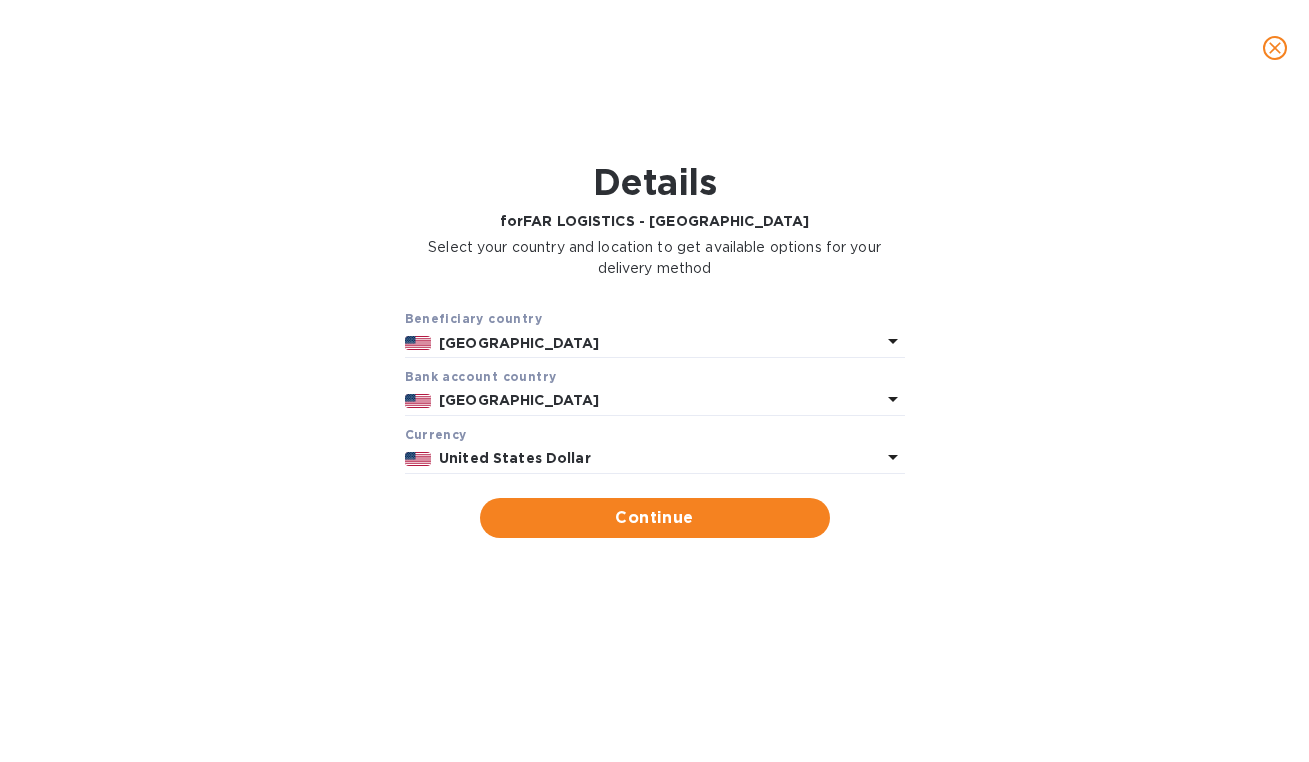 click 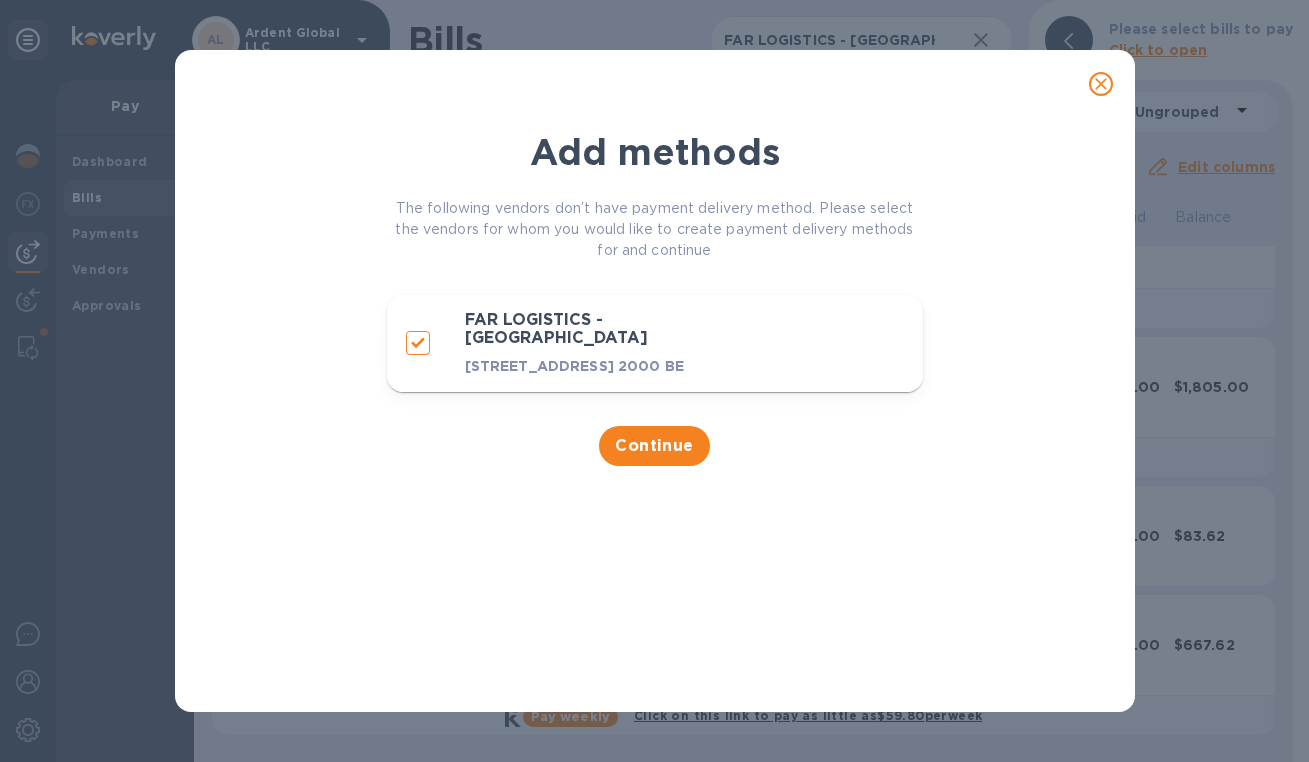 click at bounding box center [1101, 84] 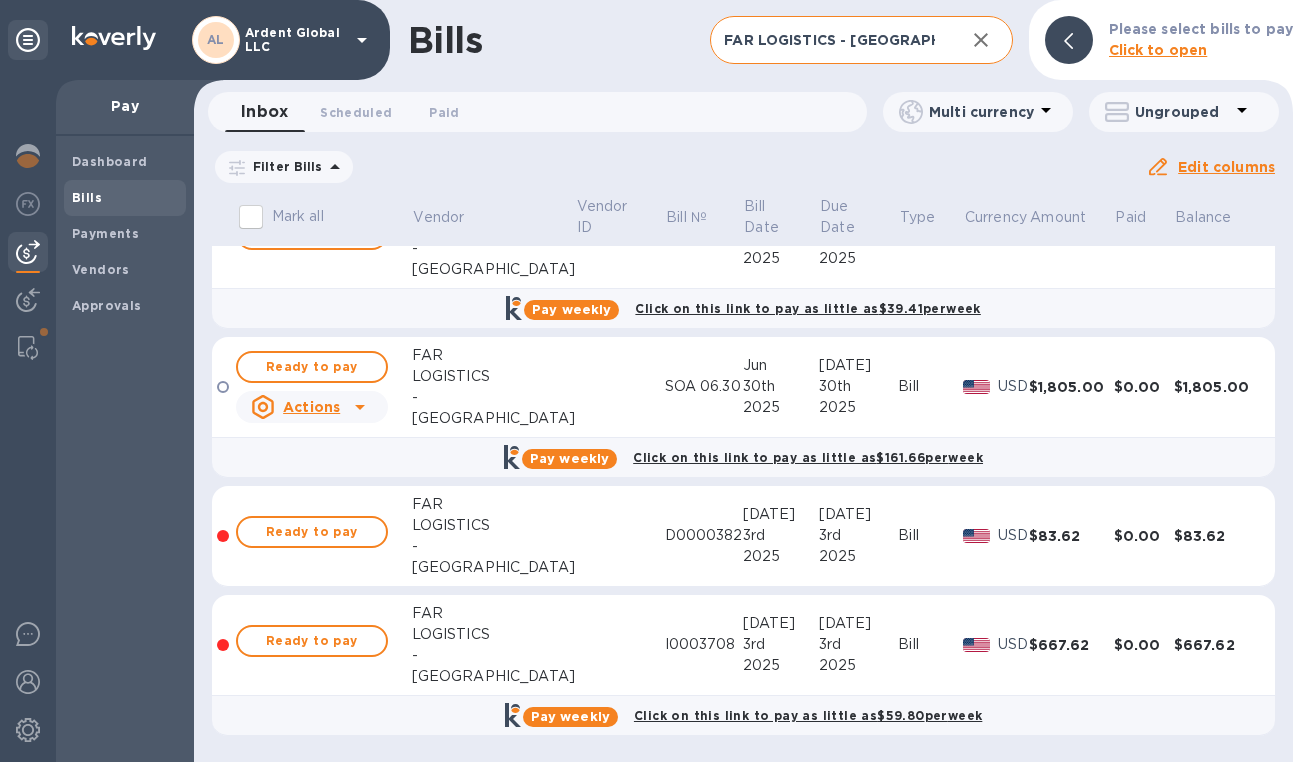 click at bounding box center [981, 40] 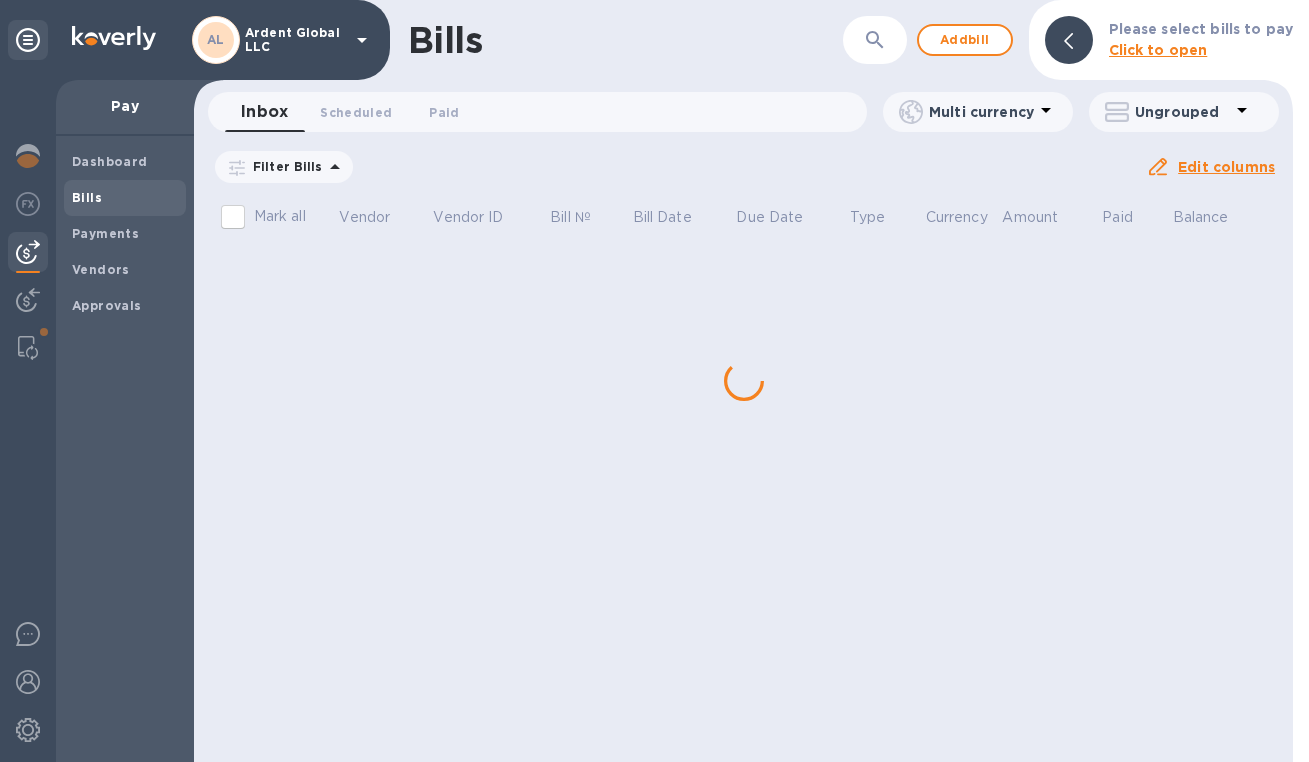 scroll, scrollTop: 0, scrollLeft: 0, axis: both 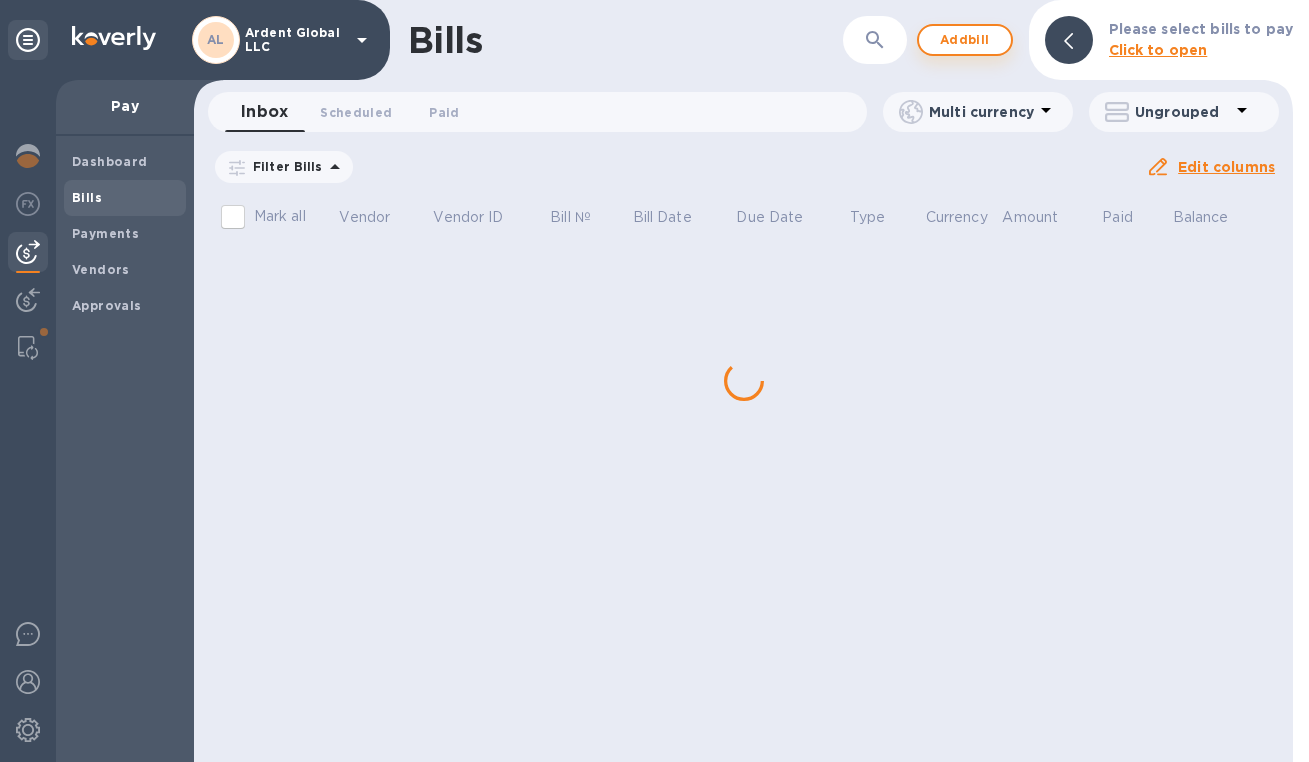 click on "Add   bill" at bounding box center (965, 40) 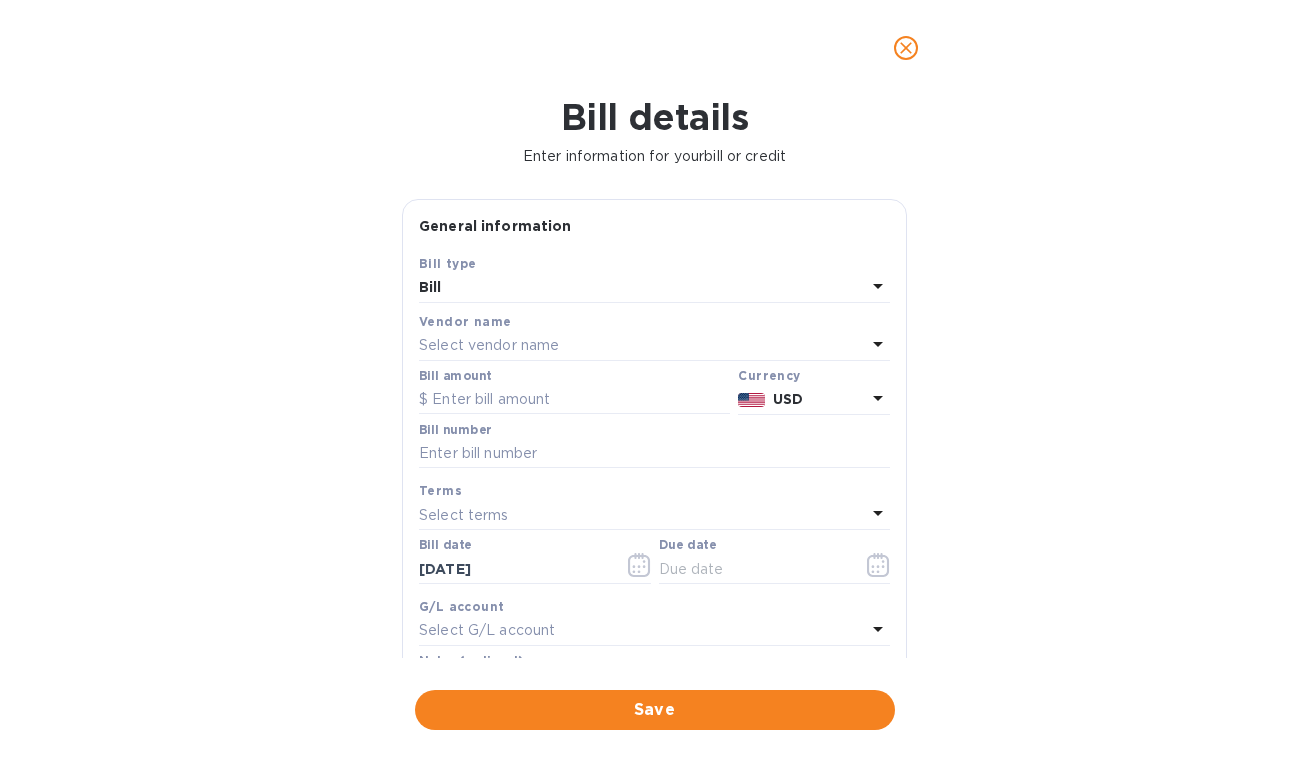 click on "Select vendor name" at bounding box center [489, 345] 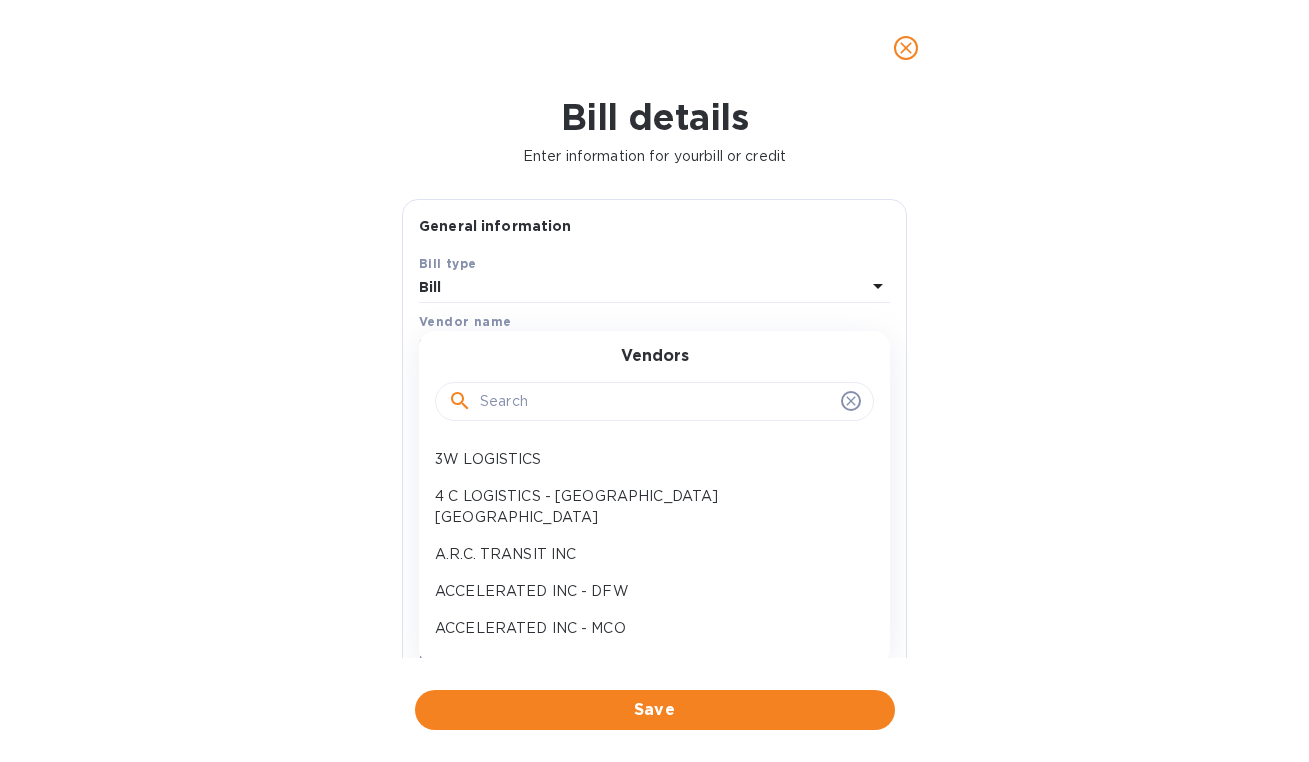 click at bounding box center (656, 402) 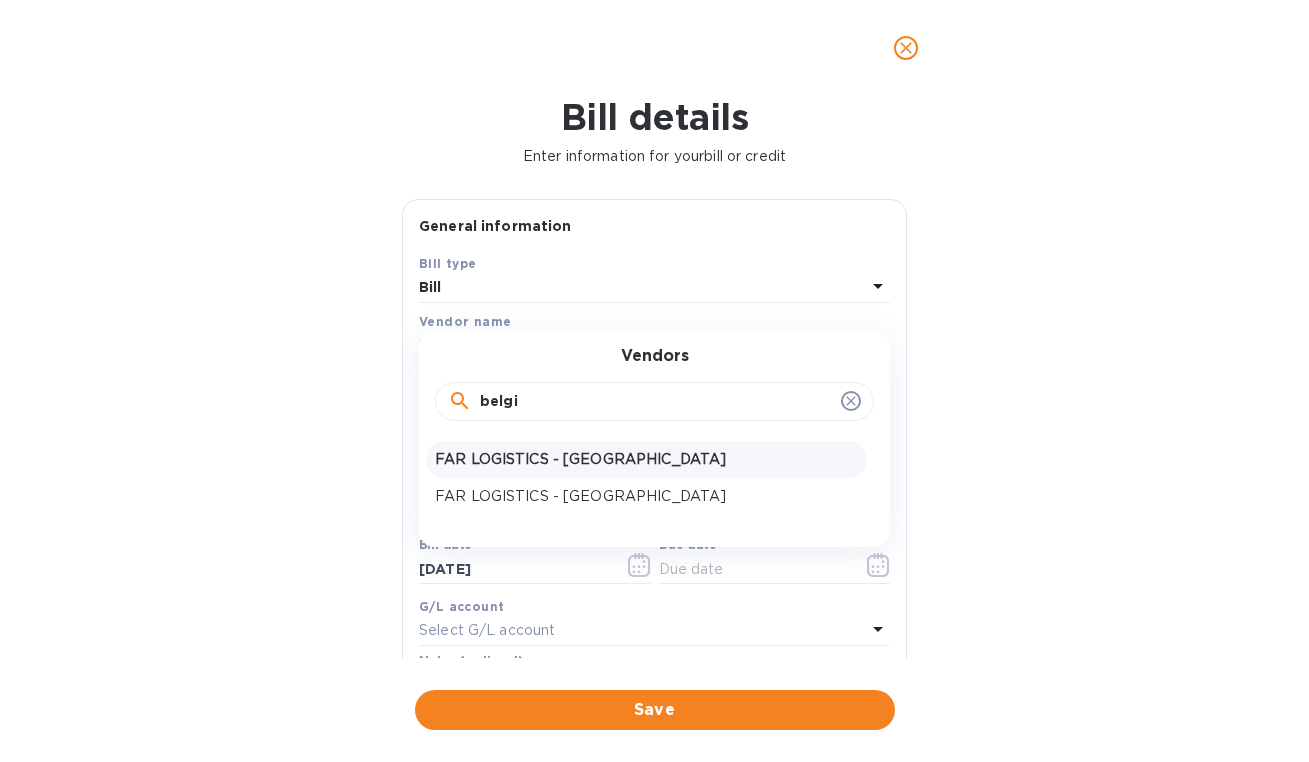 type on "belgi" 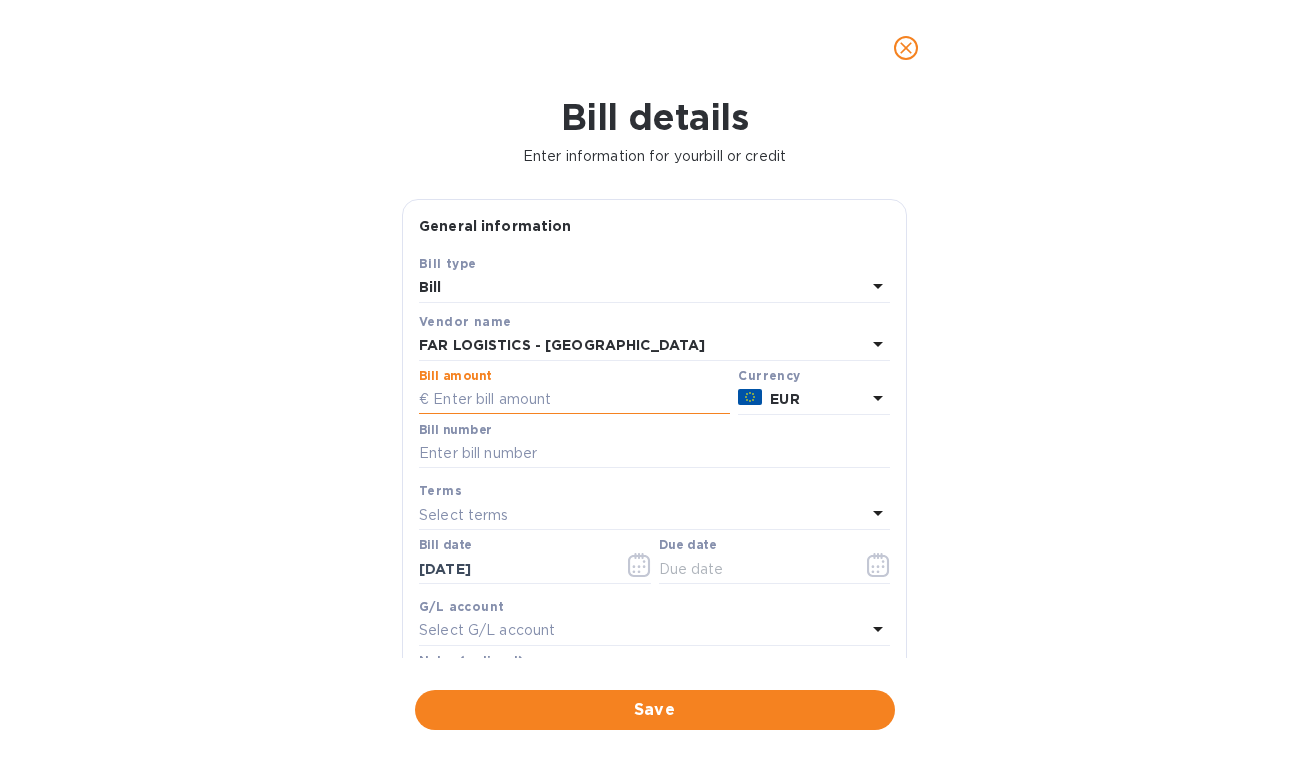 click at bounding box center (574, 400) 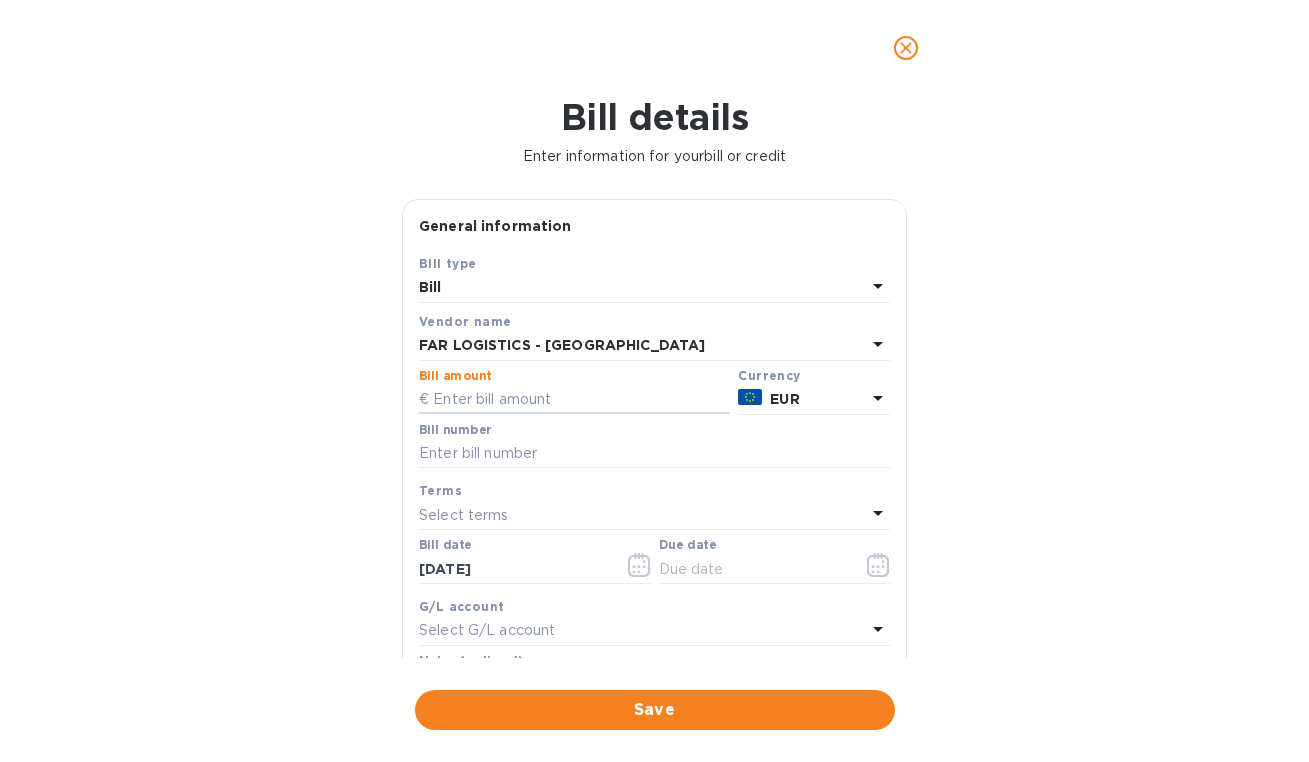 paste on "7,165" 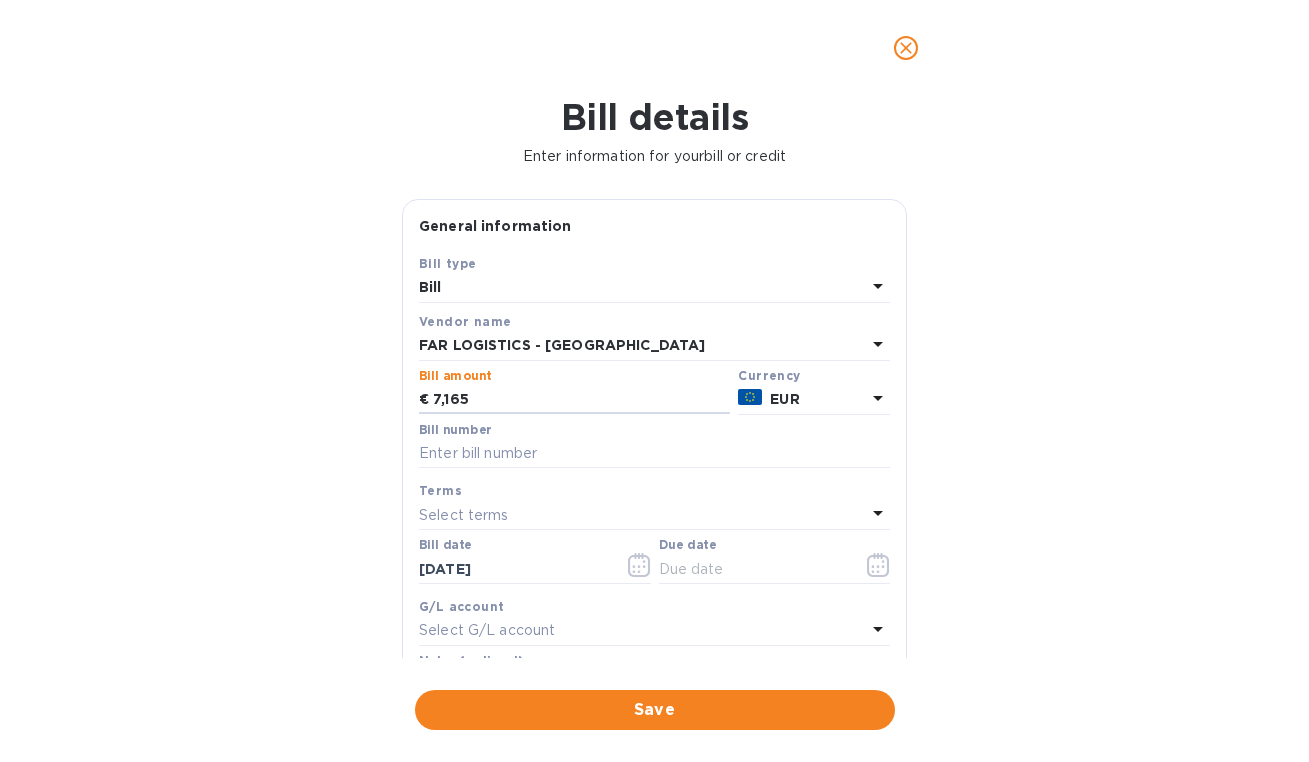 drag, startPoint x: 488, startPoint y: 403, endPoint x: 218, endPoint y: 399, distance: 270.02963 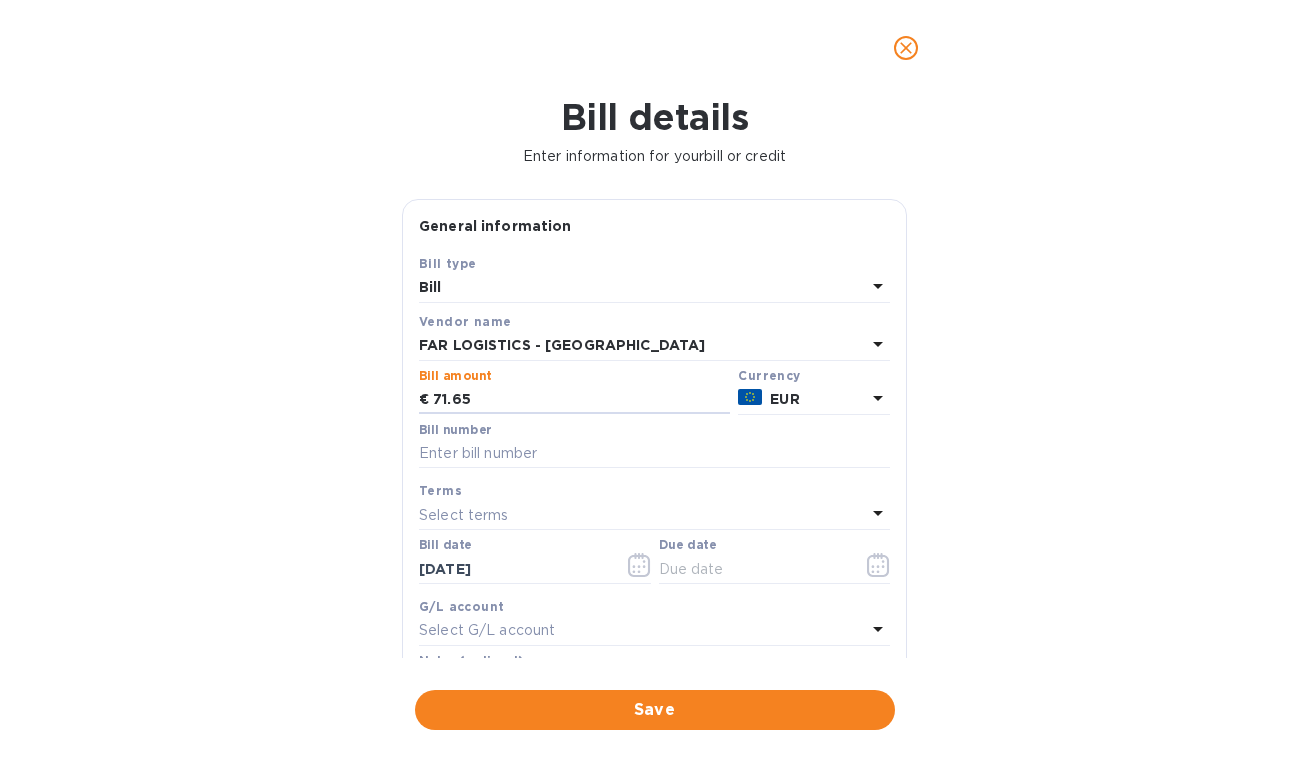 type on "71.65" 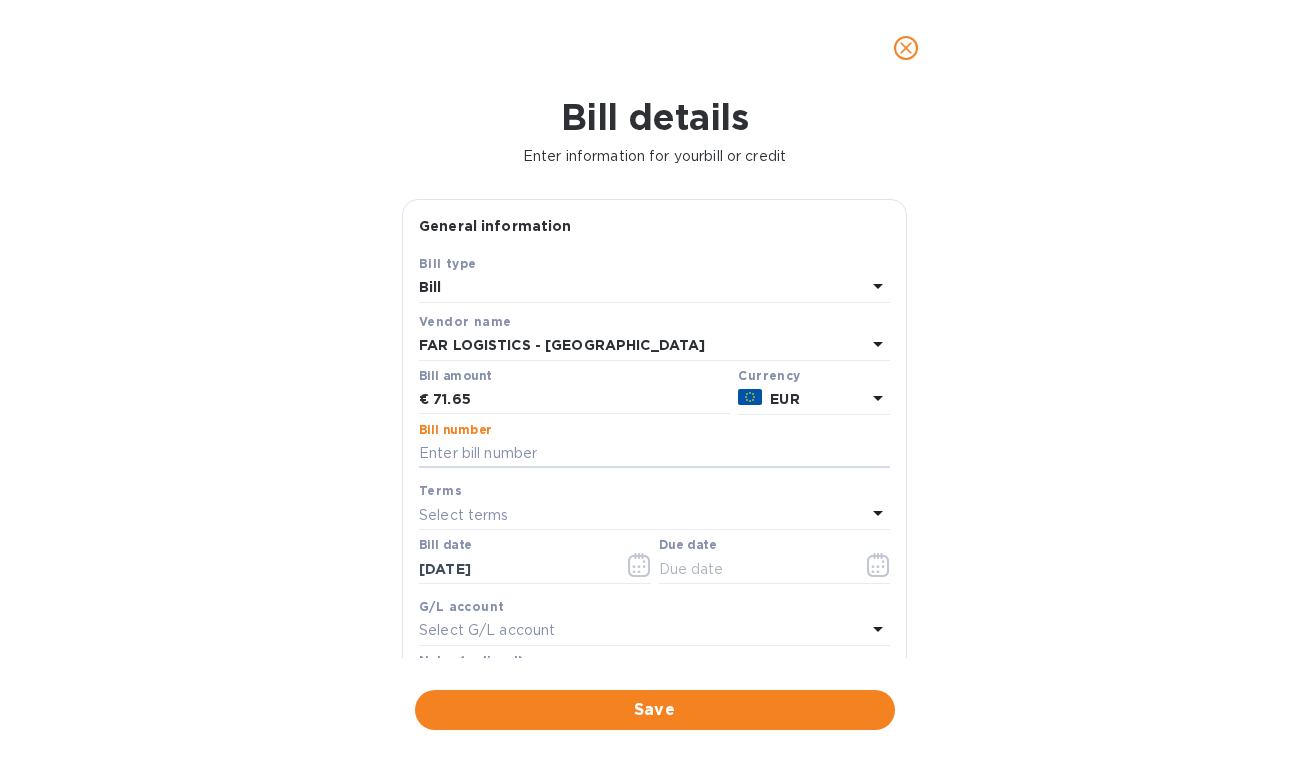 paste on "FBE_D0000382" 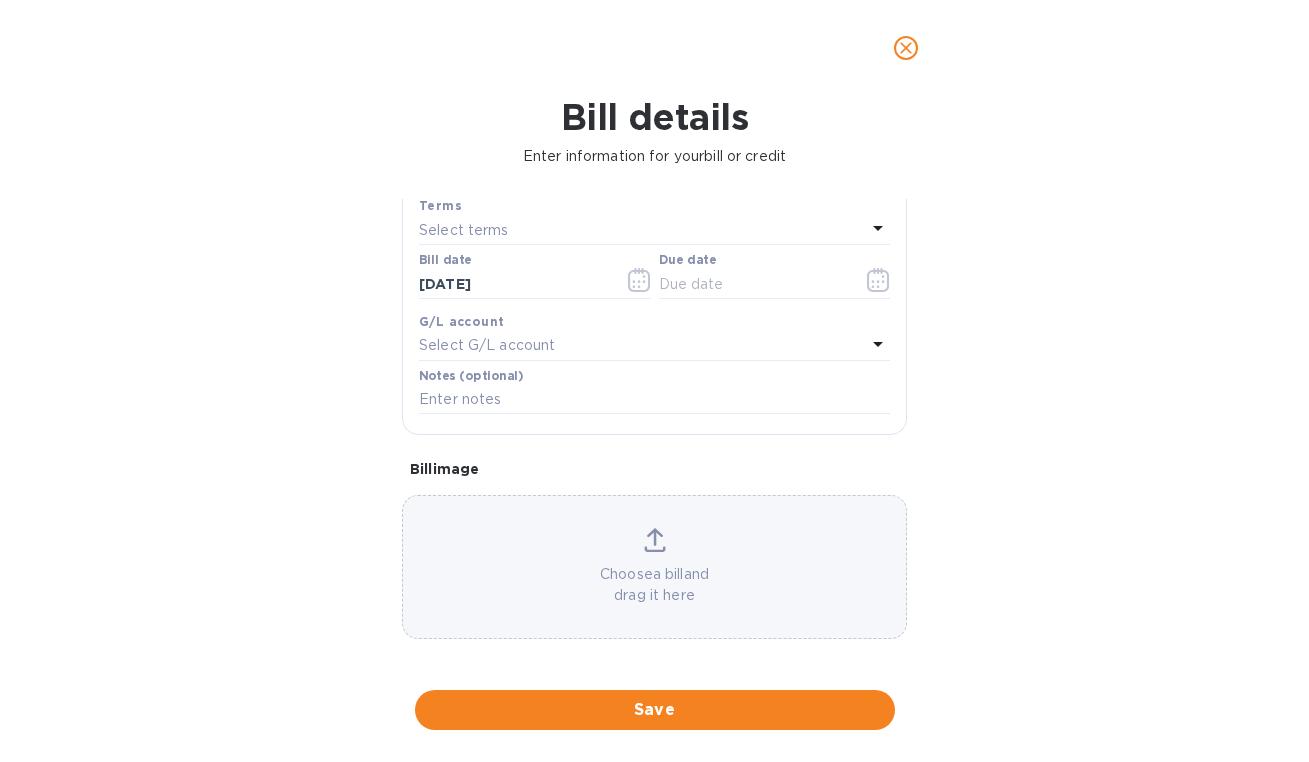 scroll, scrollTop: 290, scrollLeft: 0, axis: vertical 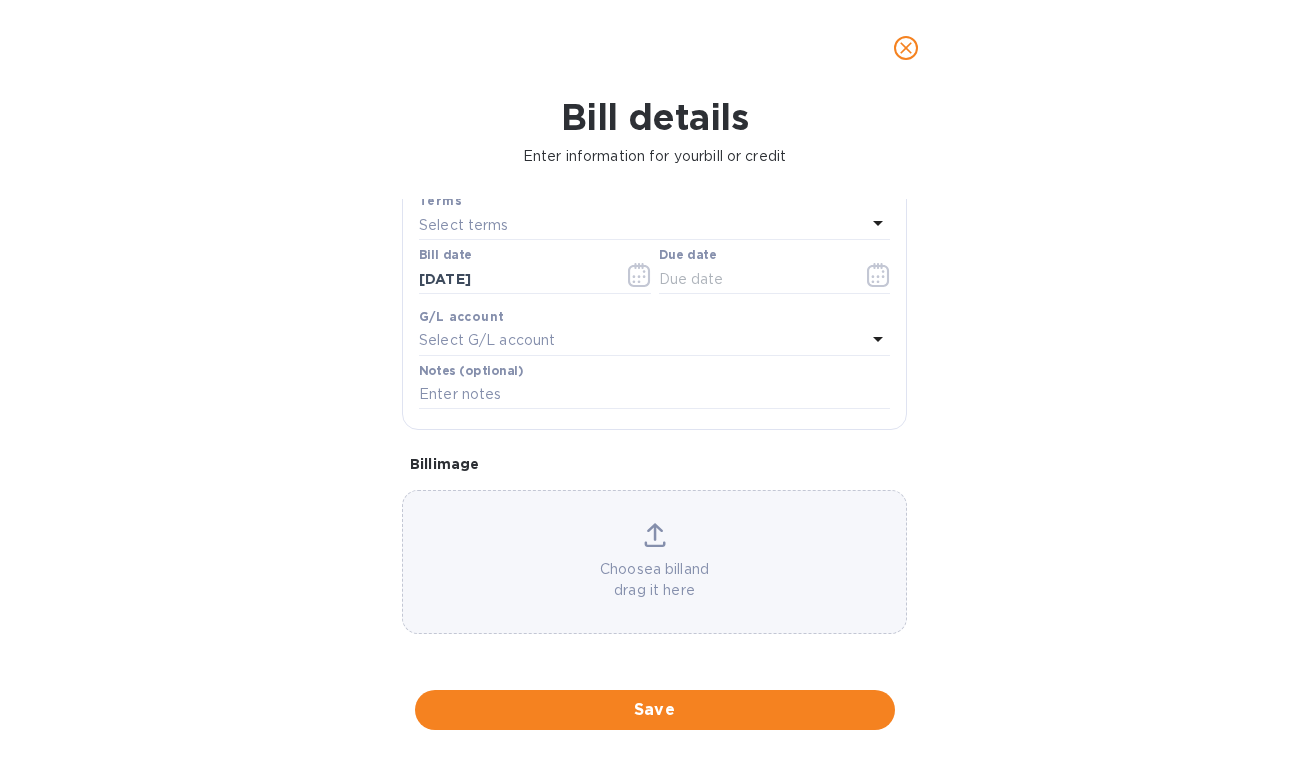 type on "FBE_D0000382" 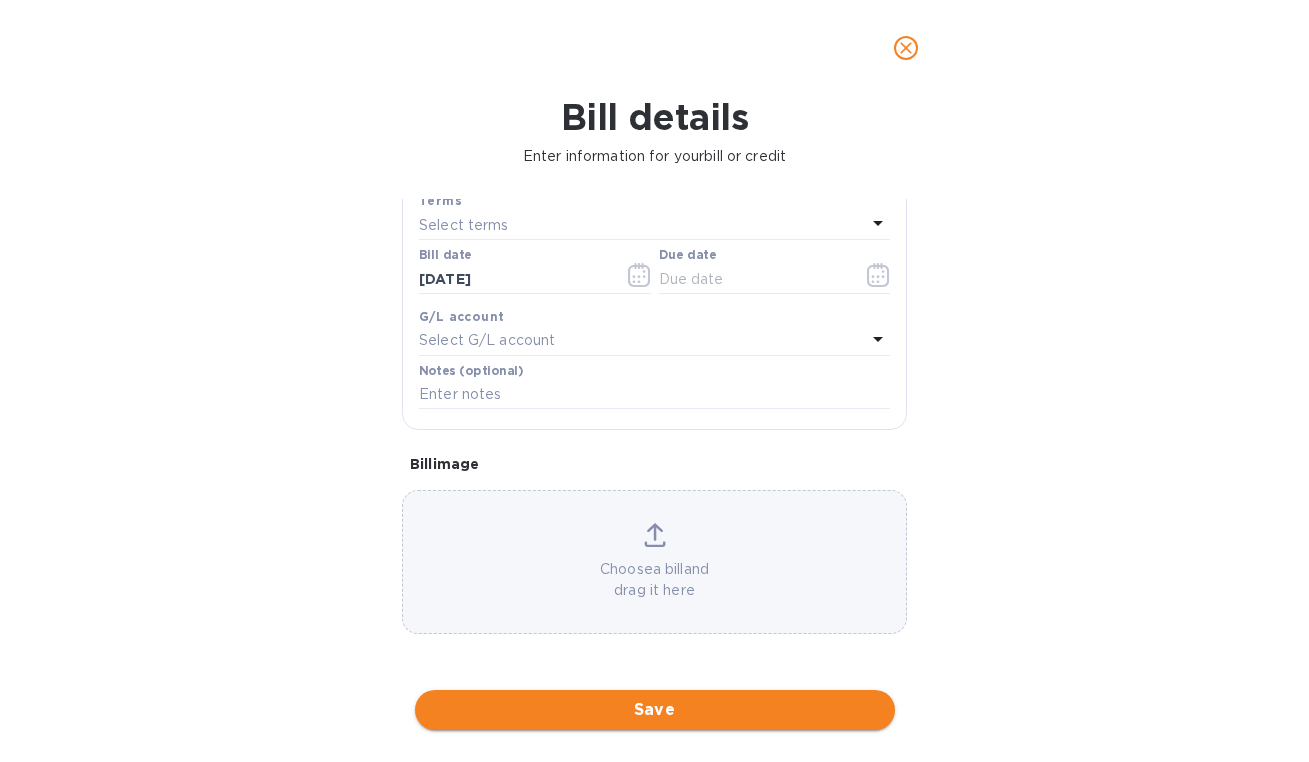 click on "Save" at bounding box center (655, 710) 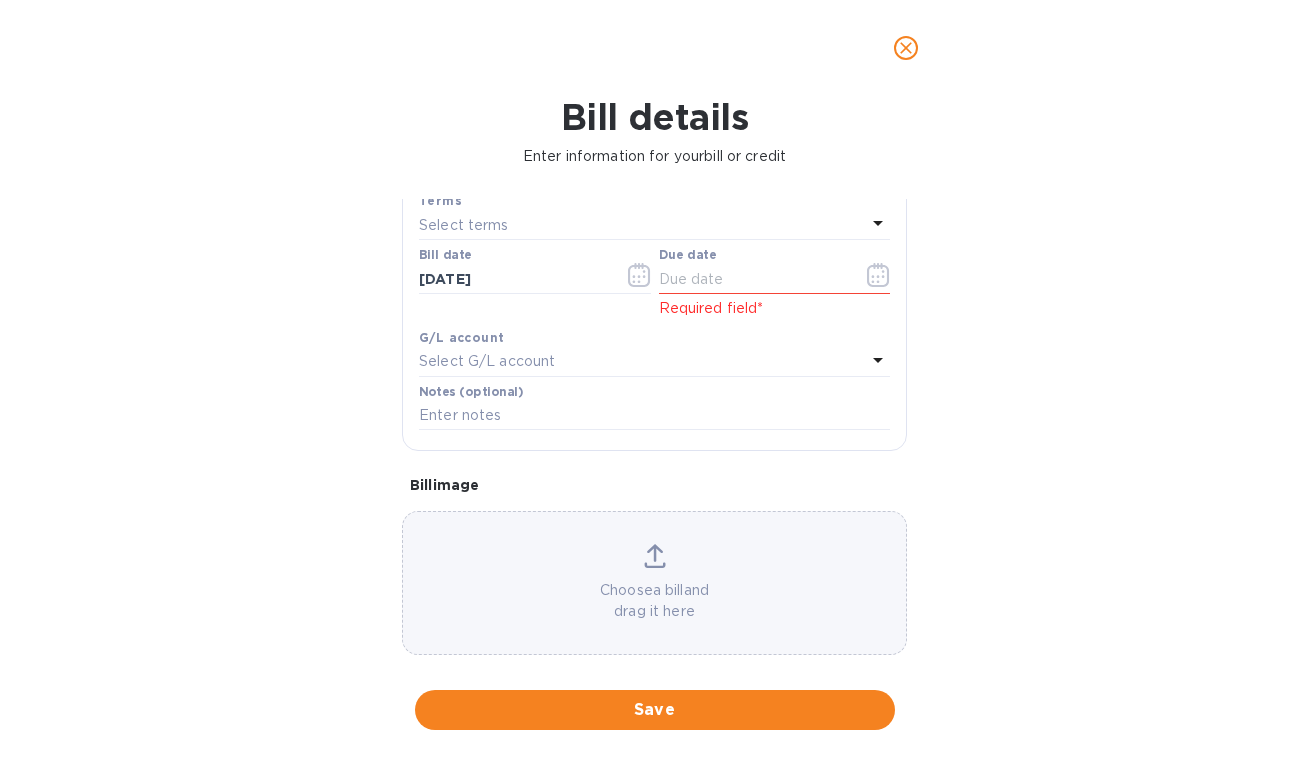 click on "Bill date [DATE]" at bounding box center (535, 271) 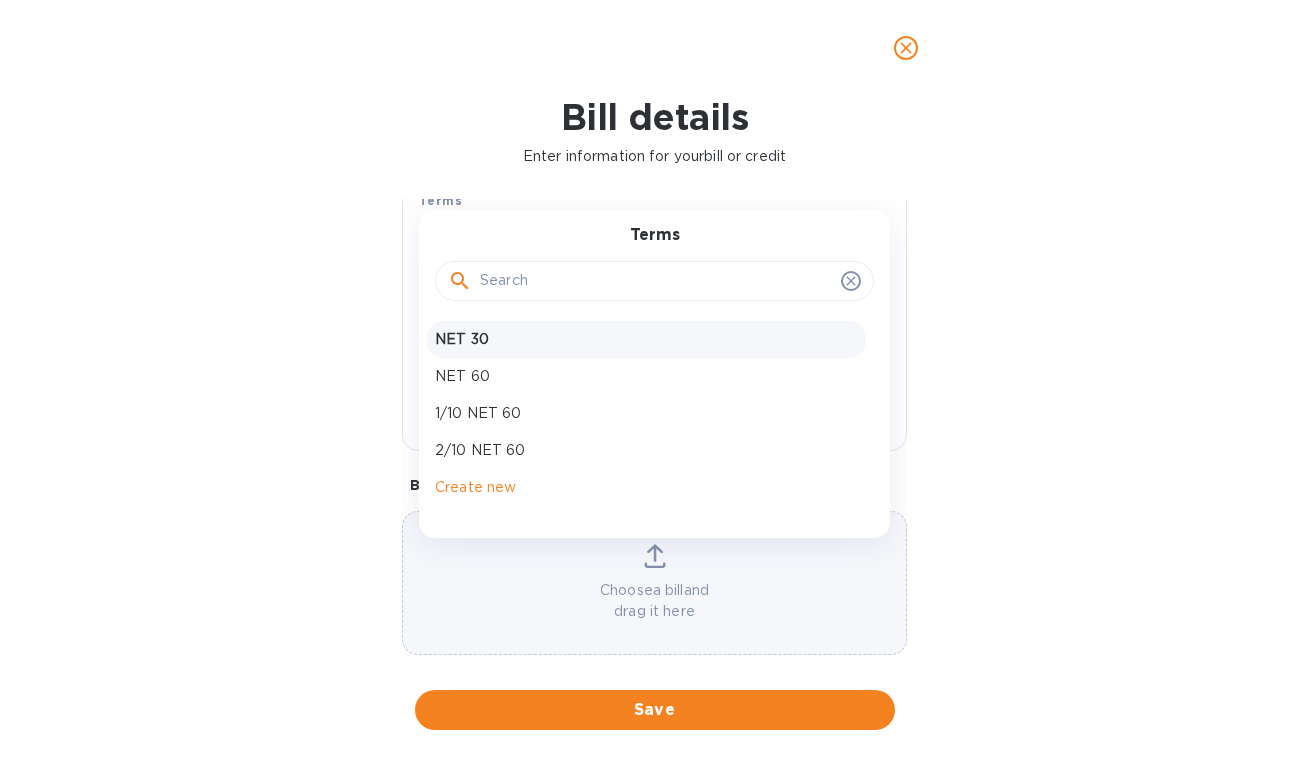 click on "NET 30" at bounding box center (646, 339) 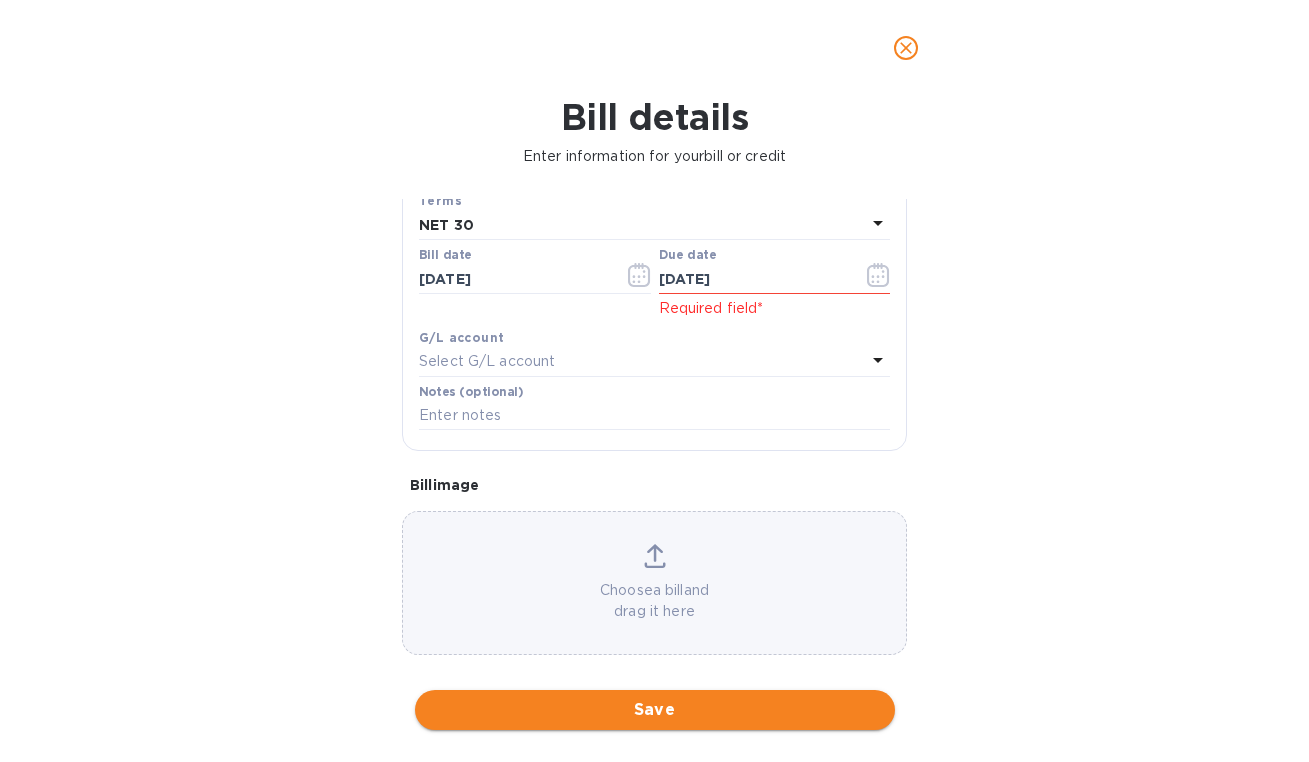 click on "Save" at bounding box center (655, 710) 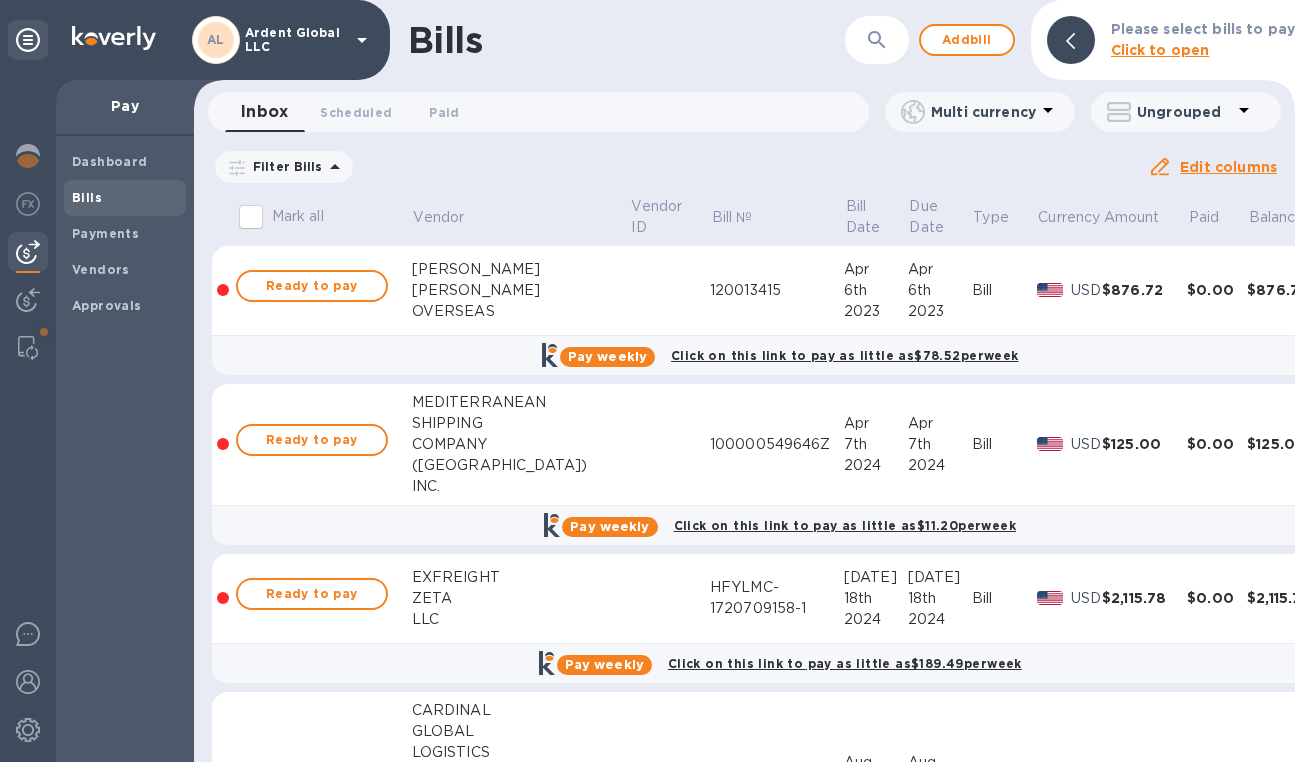 click at bounding box center (877, 40) 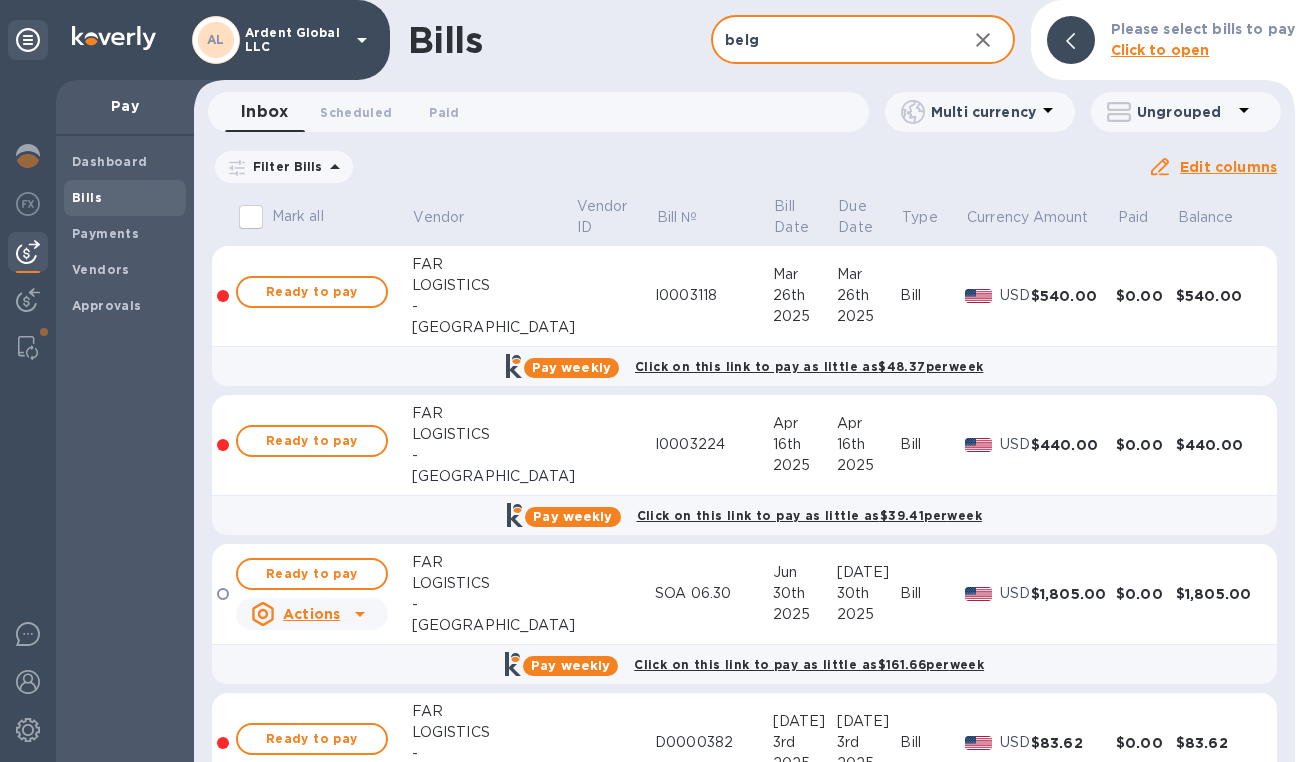 type on "belg" 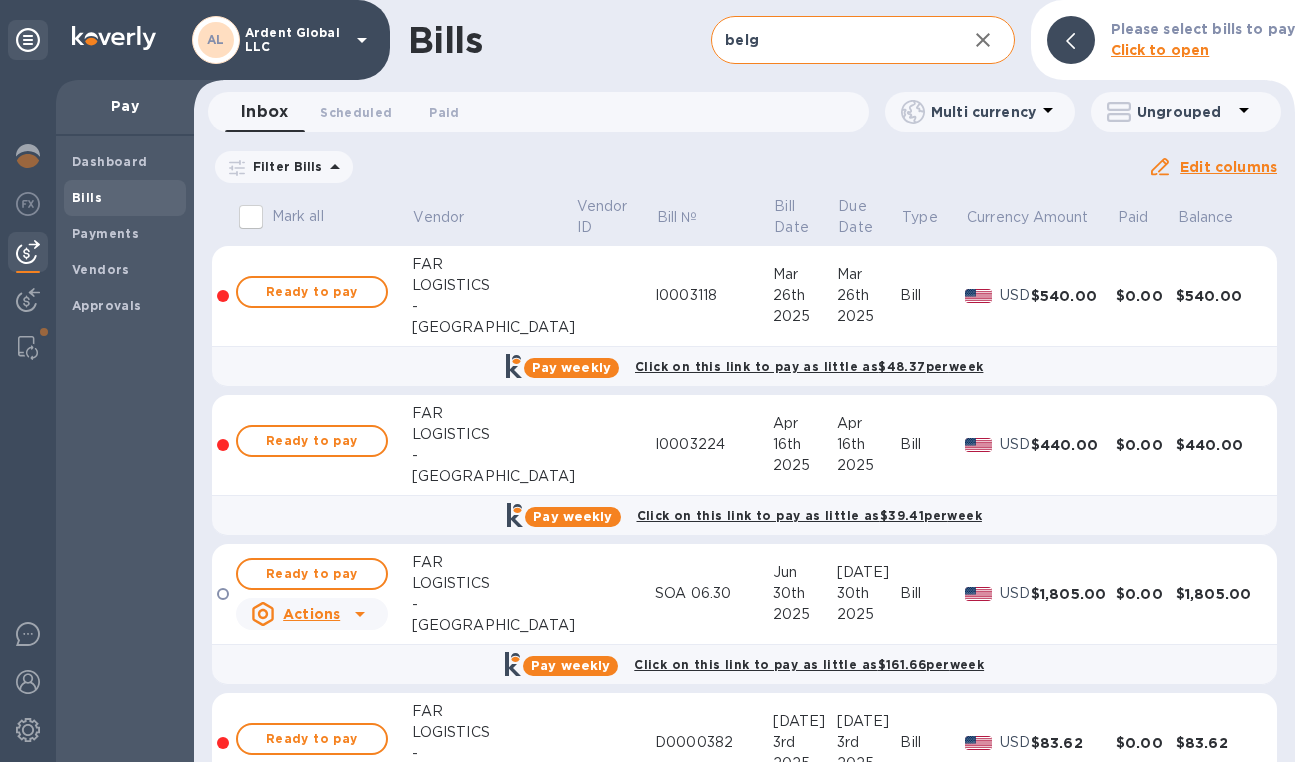 click 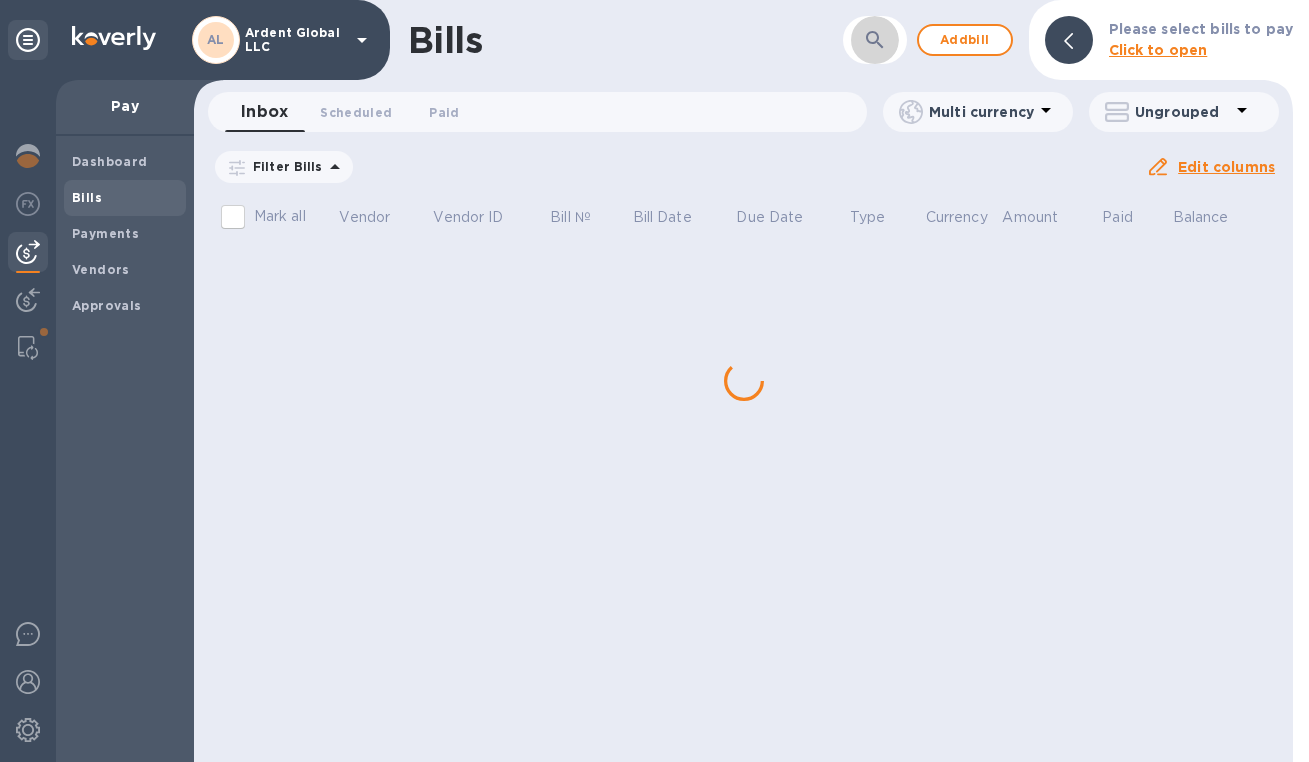 click 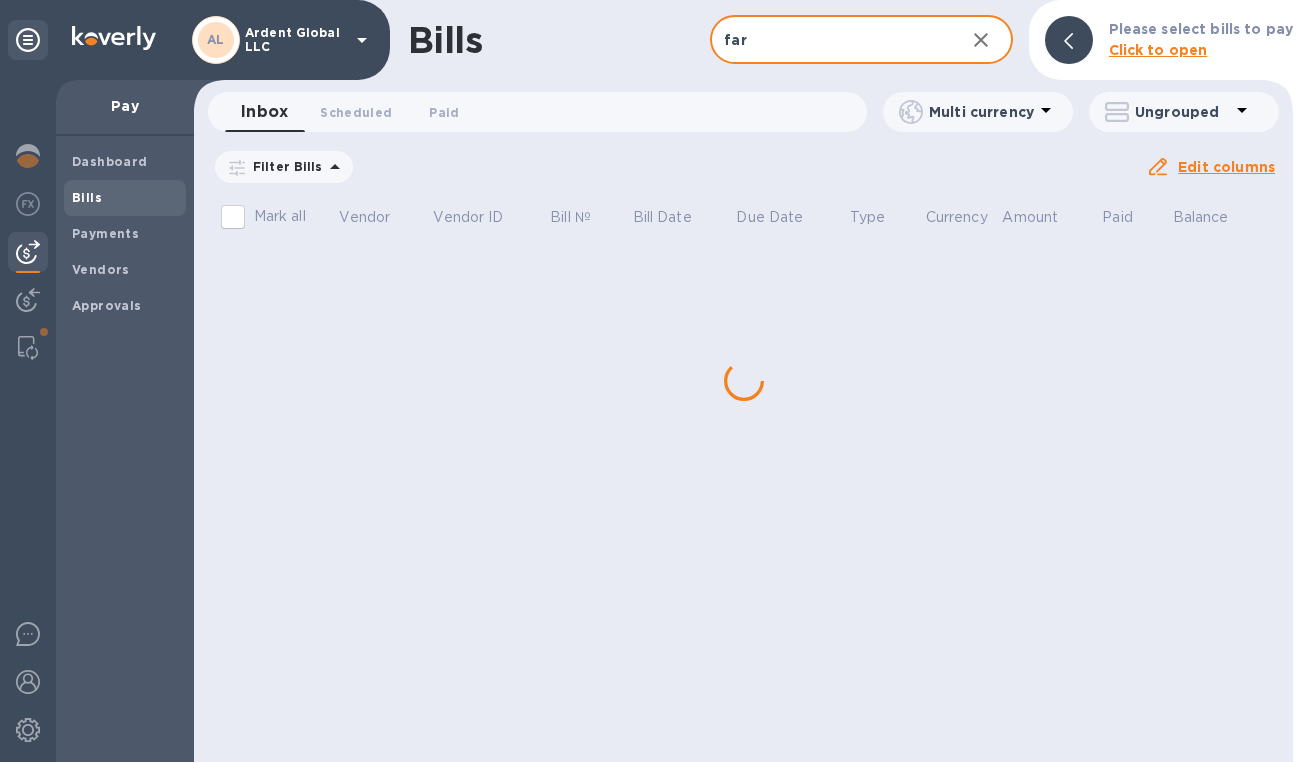 click on "far" at bounding box center (829, 40) 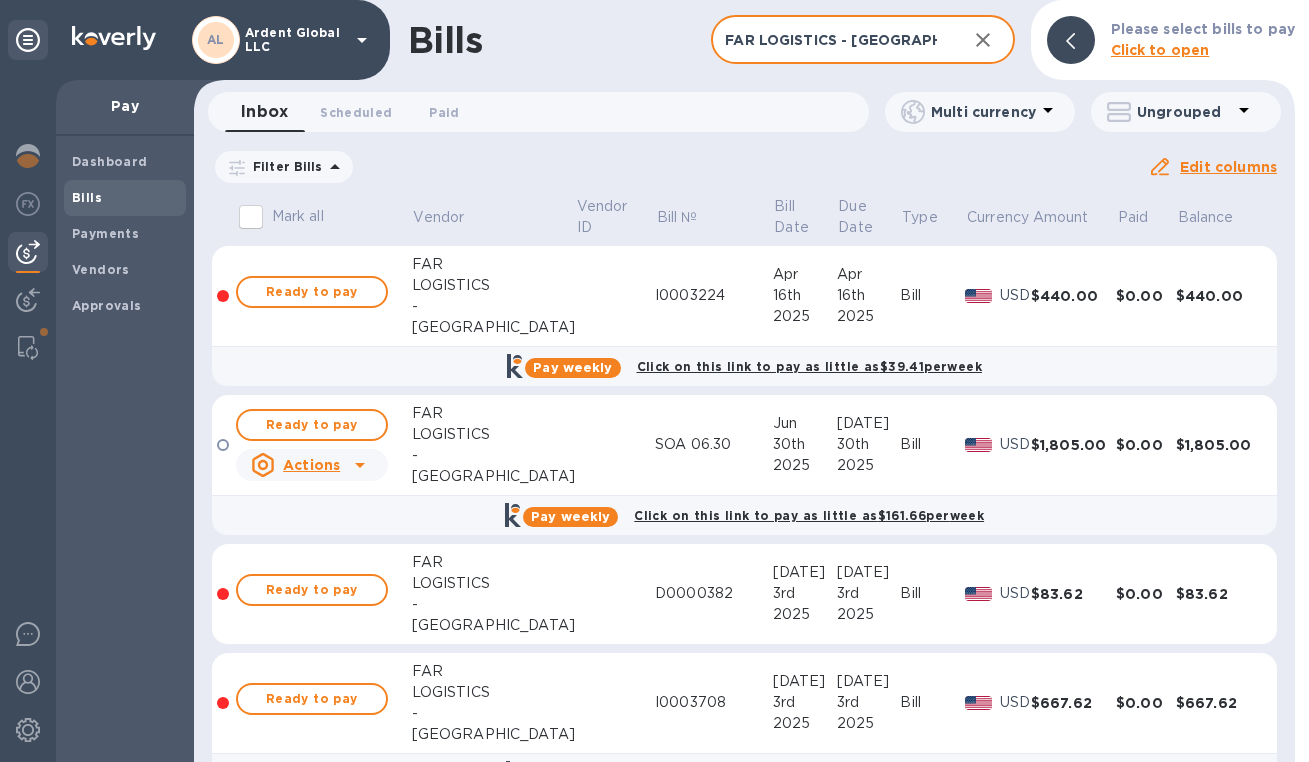 scroll, scrollTop: 316, scrollLeft: 0, axis: vertical 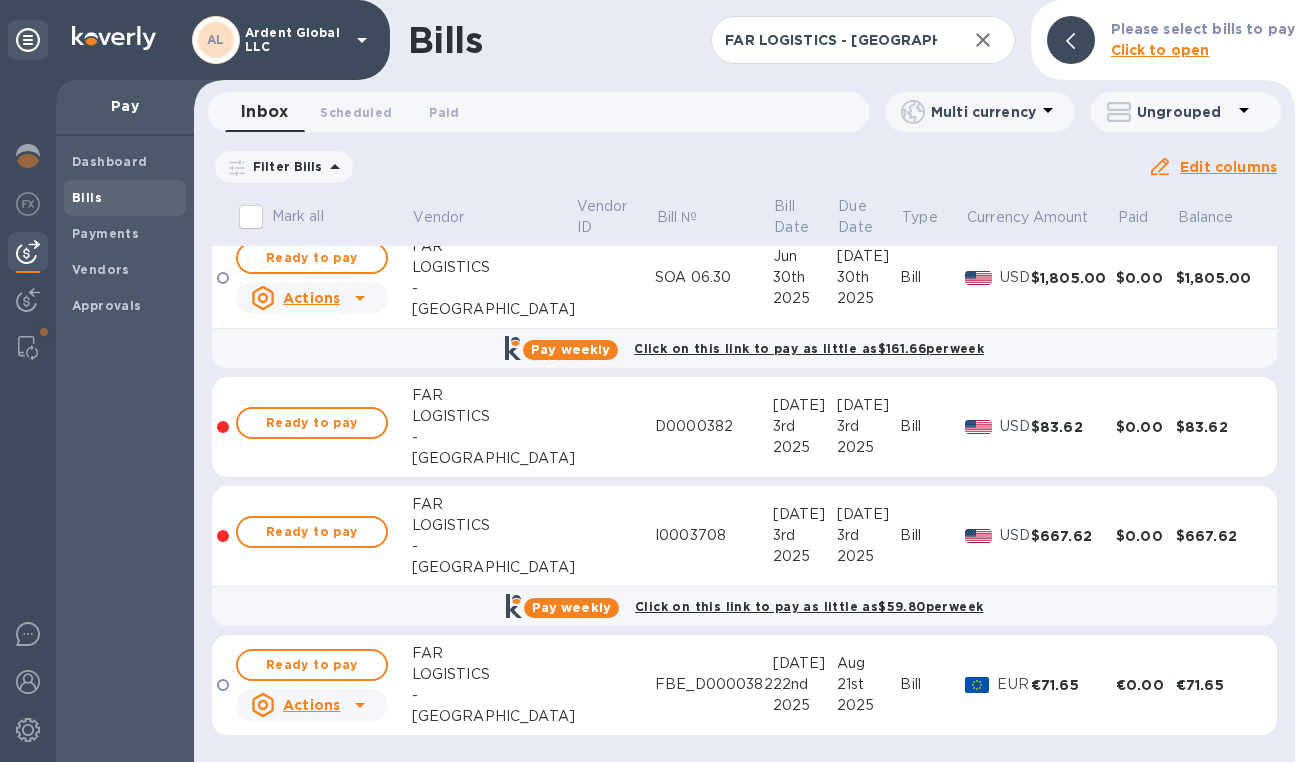 click on "FBE_D0000382" at bounding box center [714, 685] 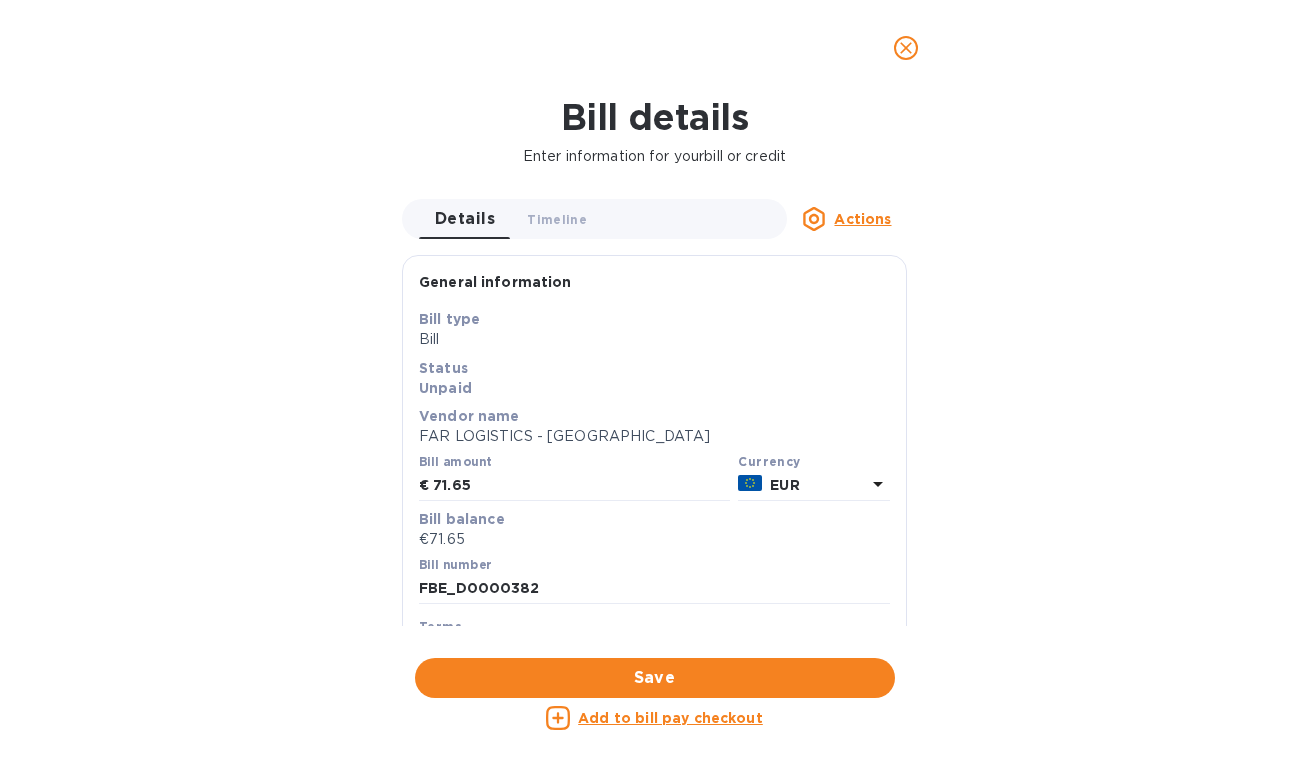 click on "Add to bill pay checkout" at bounding box center [670, 718] 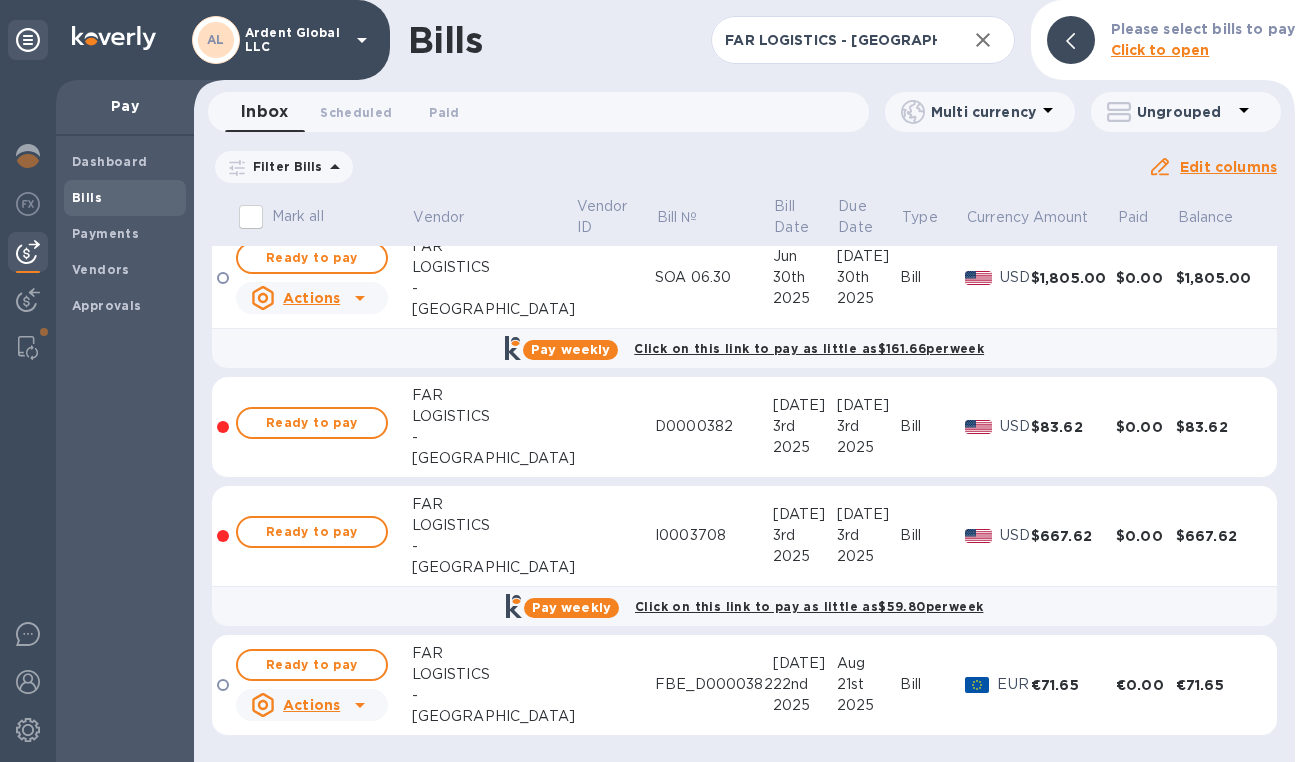 click on "FBE_D0000382" at bounding box center (714, 685) 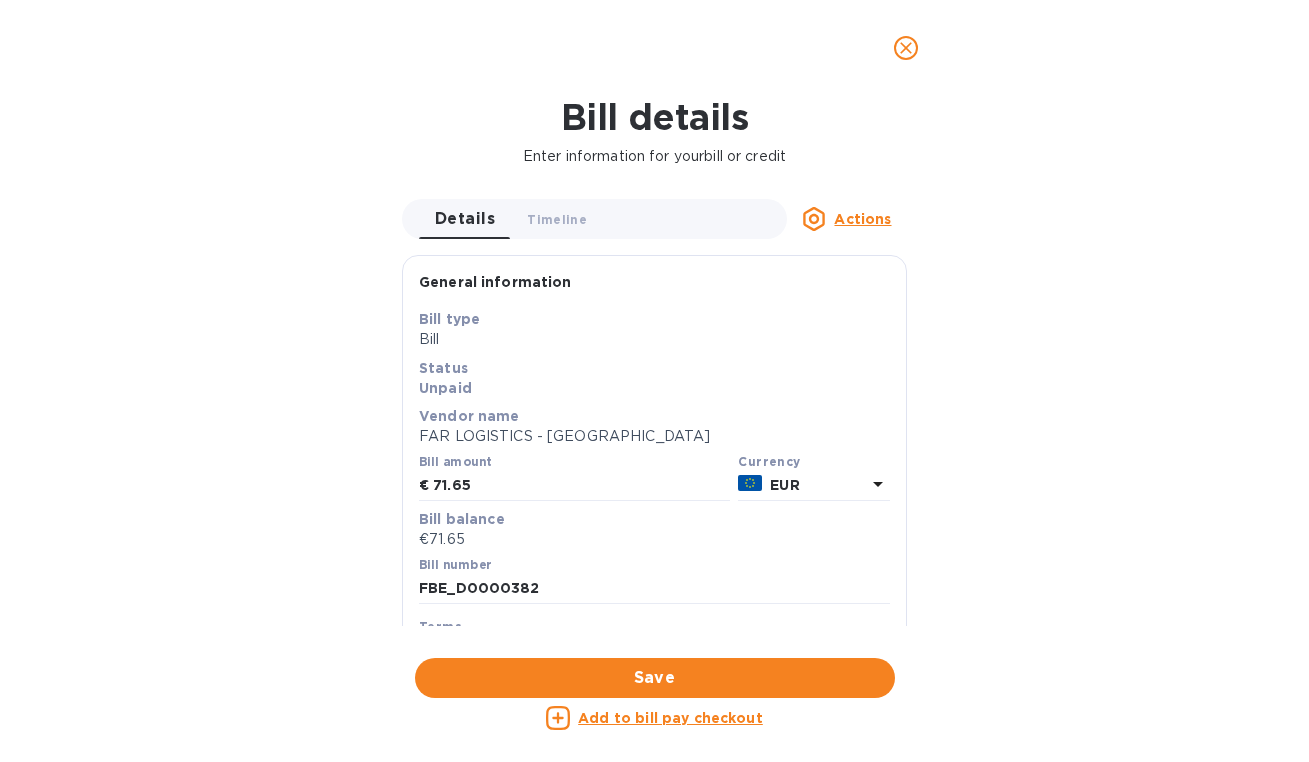 click on "Save" at bounding box center (655, 678) 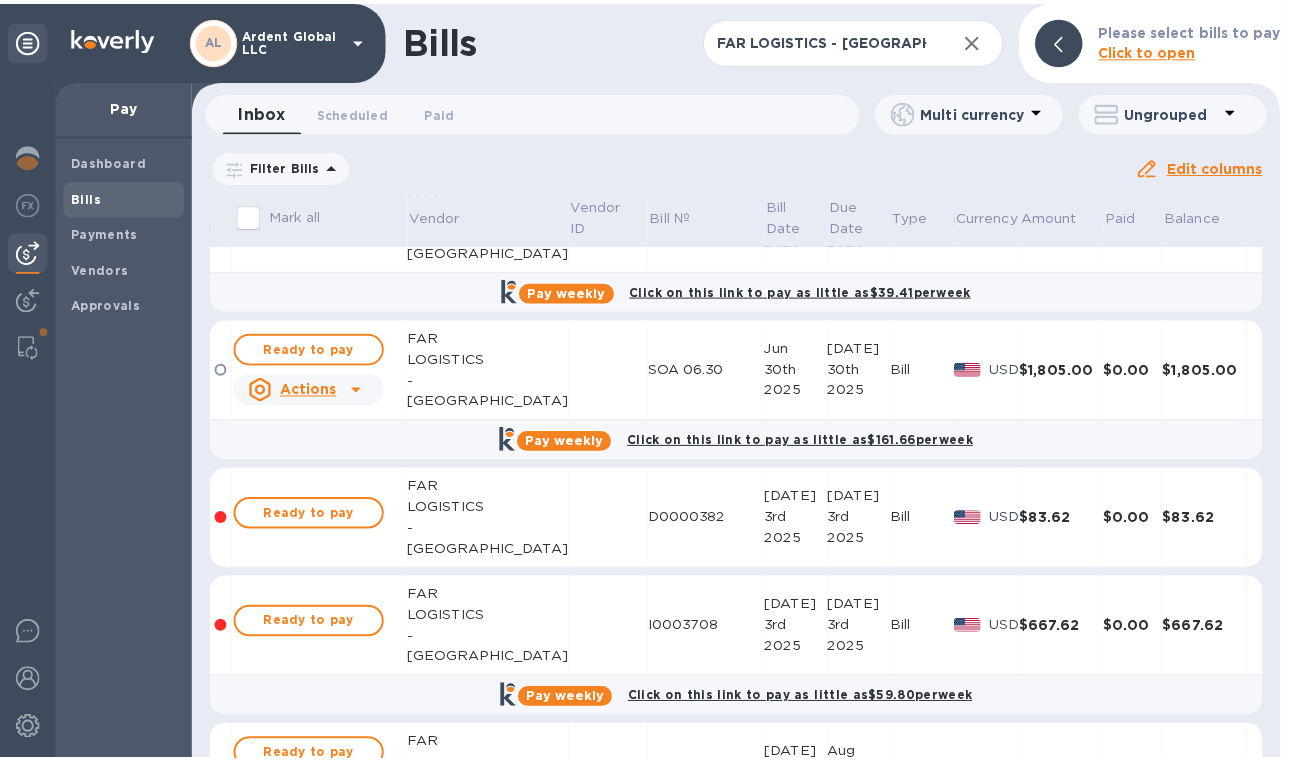 scroll, scrollTop: 316, scrollLeft: 0, axis: vertical 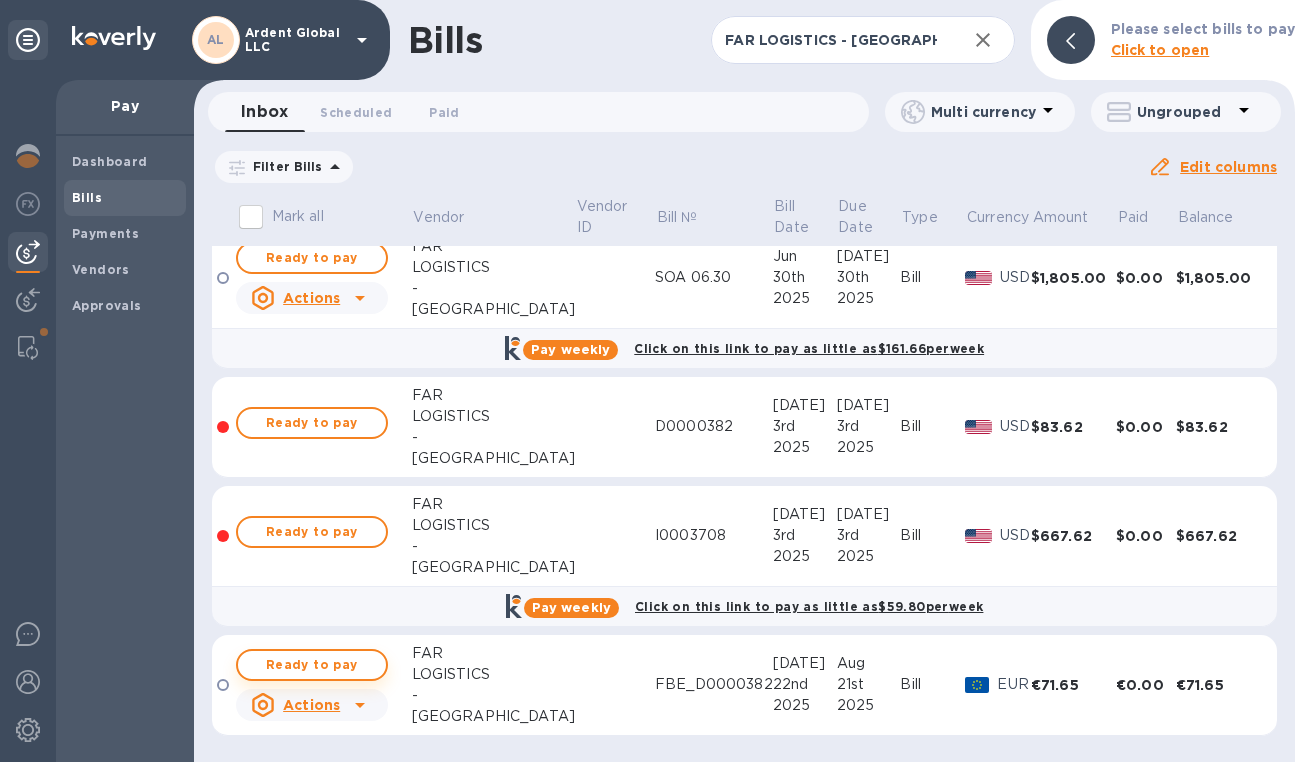 click on "Ready to pay" at bounding box center [312, 665] 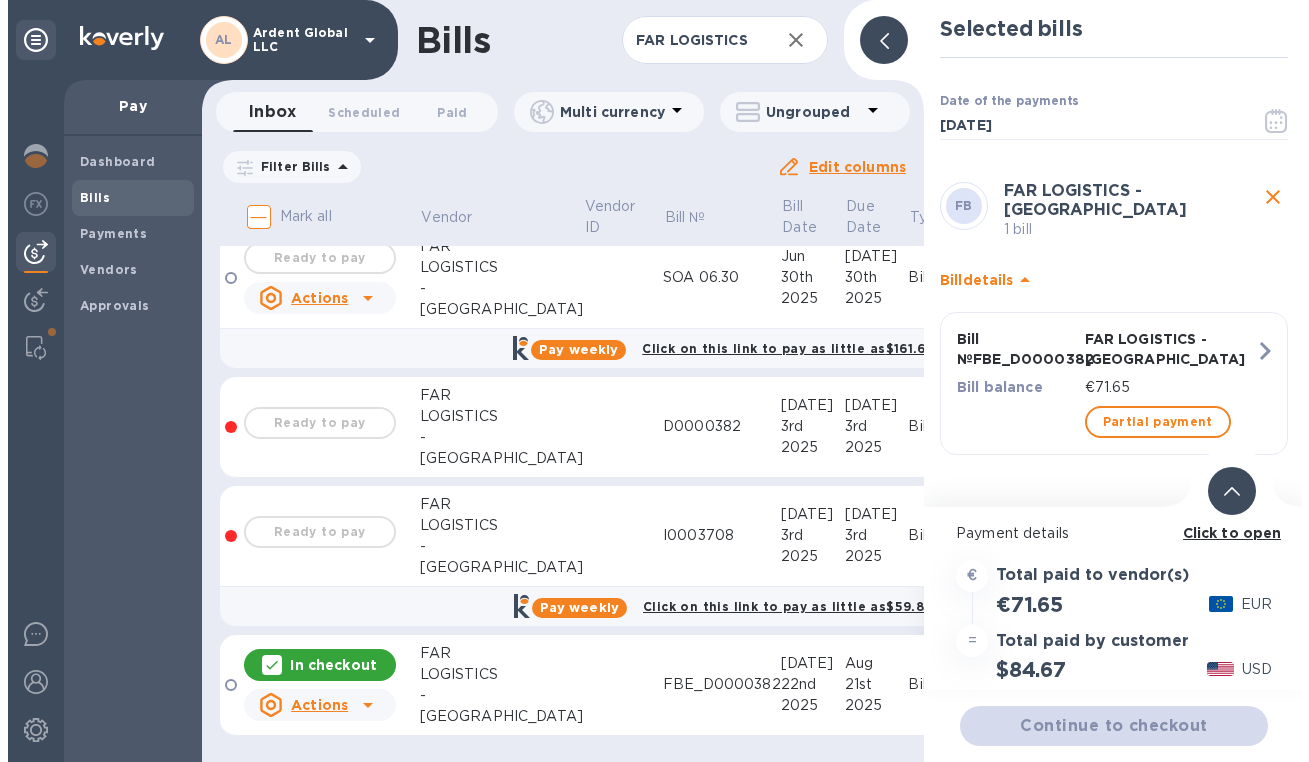 scroll, scrollTop: 0, scrollLeft: 0, axis: both 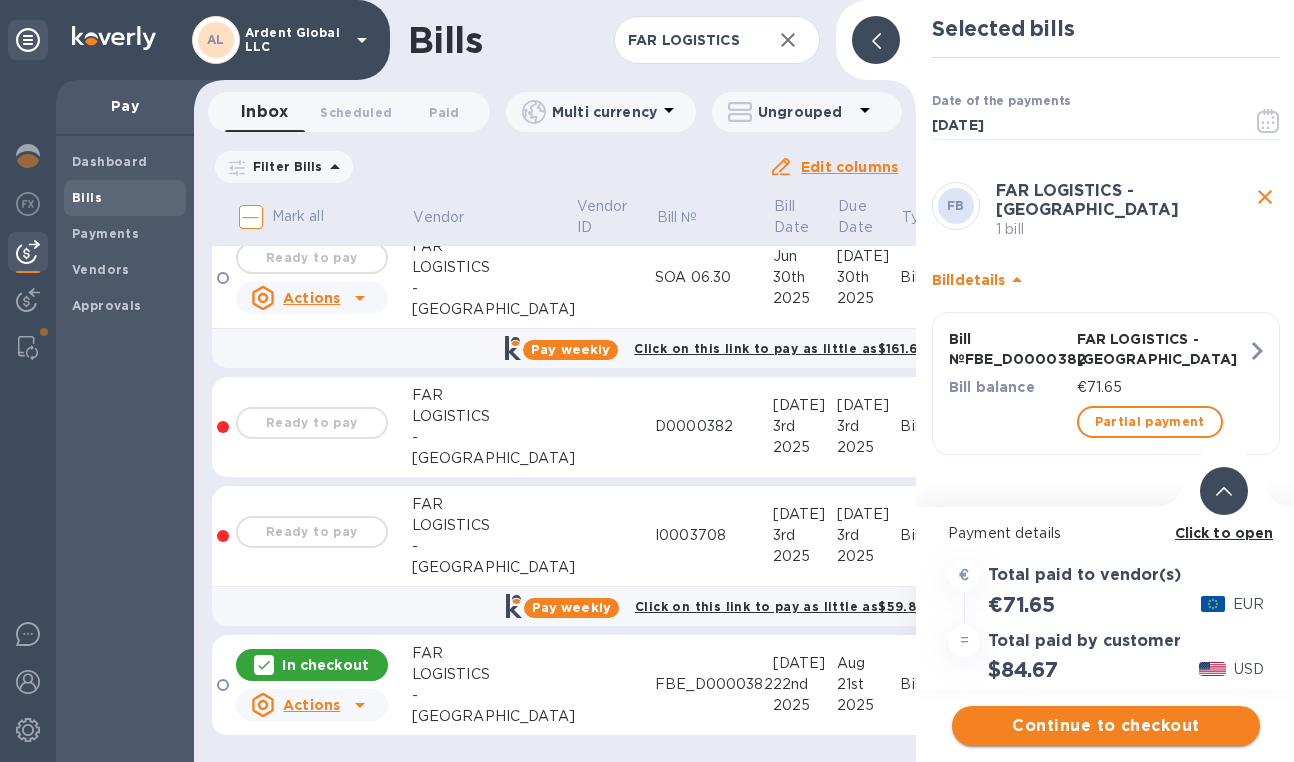 click on "Continue to checkout" at bounding box center [1106, 726] 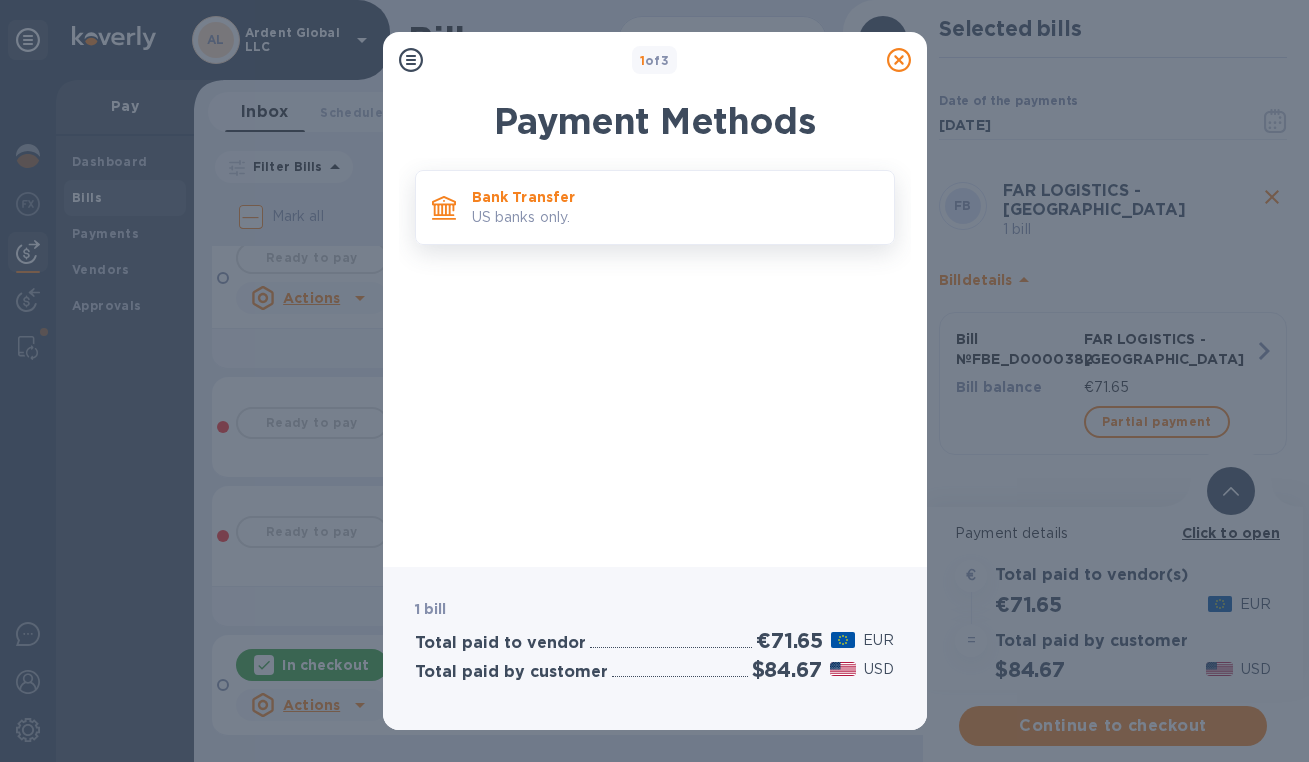 click on "Bank Transfer" at bounding box center (675, 197) 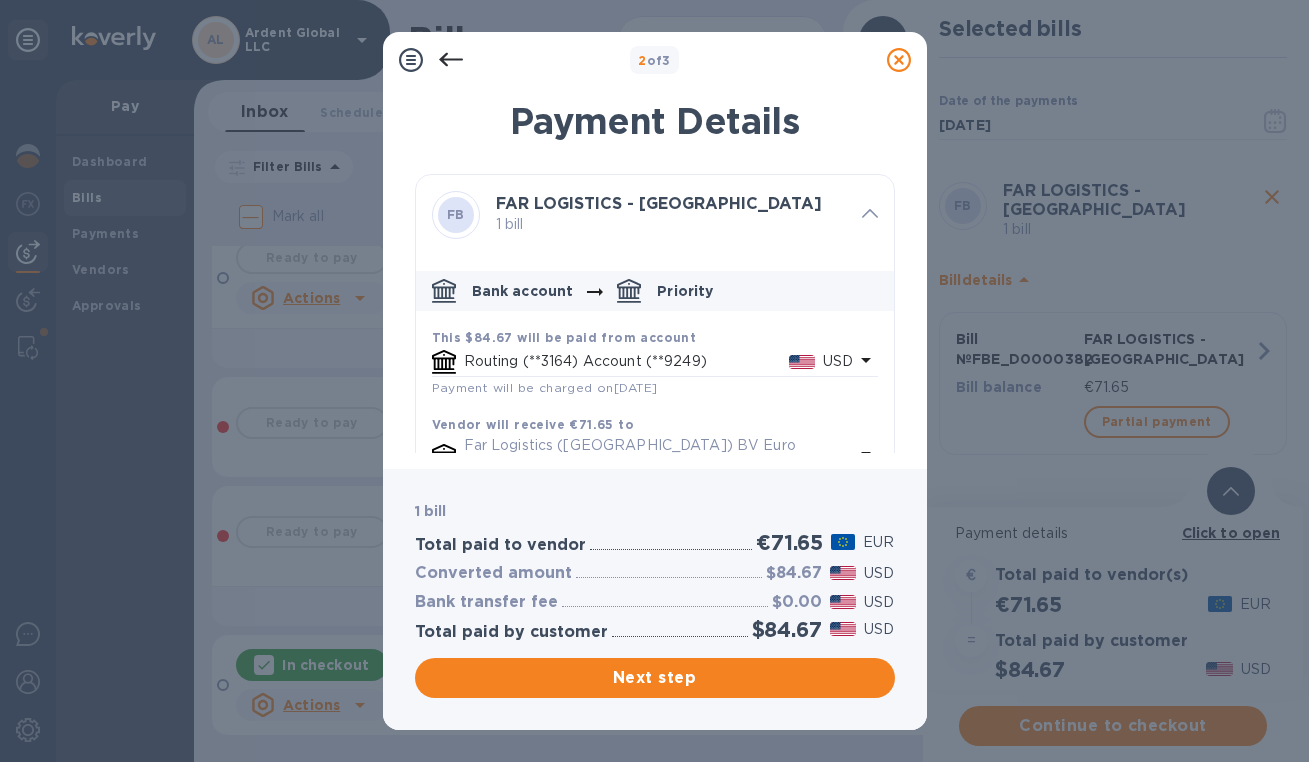 click on "Routing  (**3164) Account  (**9249)" at bounding box center (626, 361) 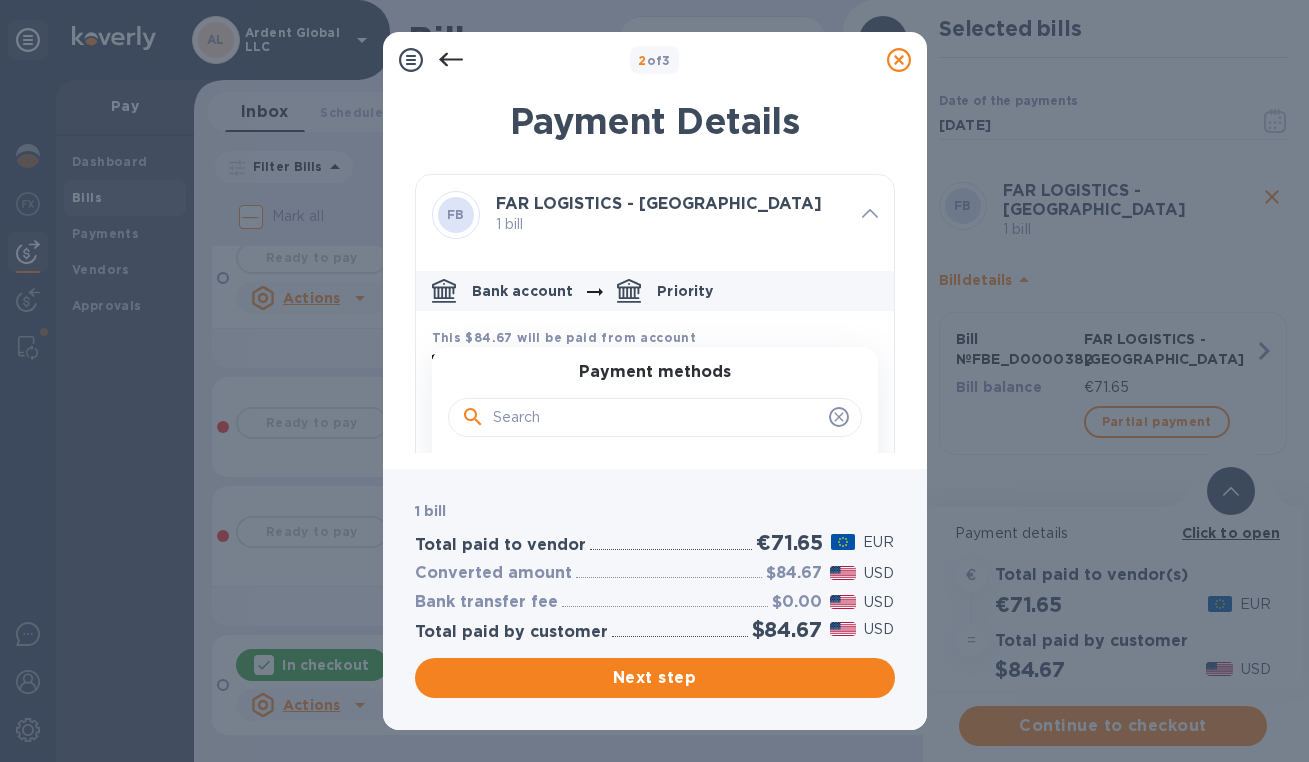 scroll, scrollTop: 176, scrollLeft: 0, axis: vertical 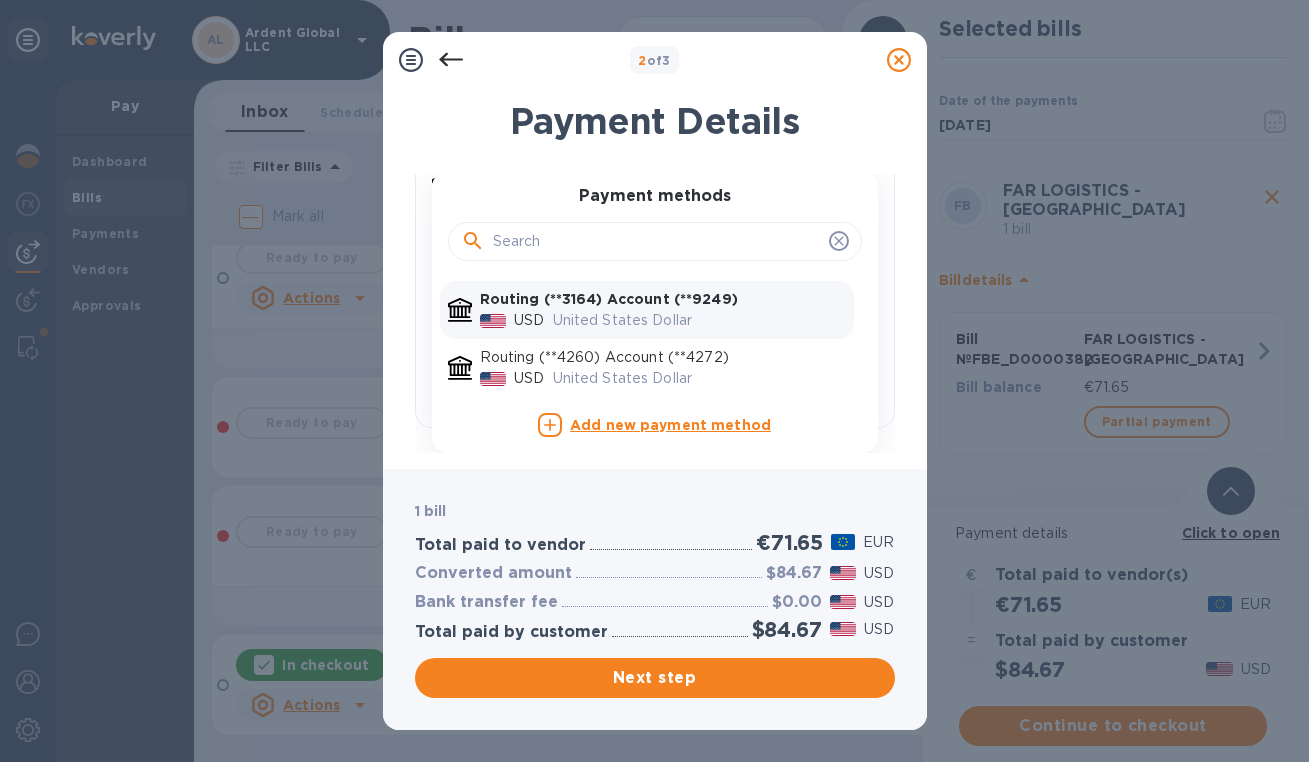 click on "Routing  (**3164) Account  (**9249)" at bounding box center (609, 299) 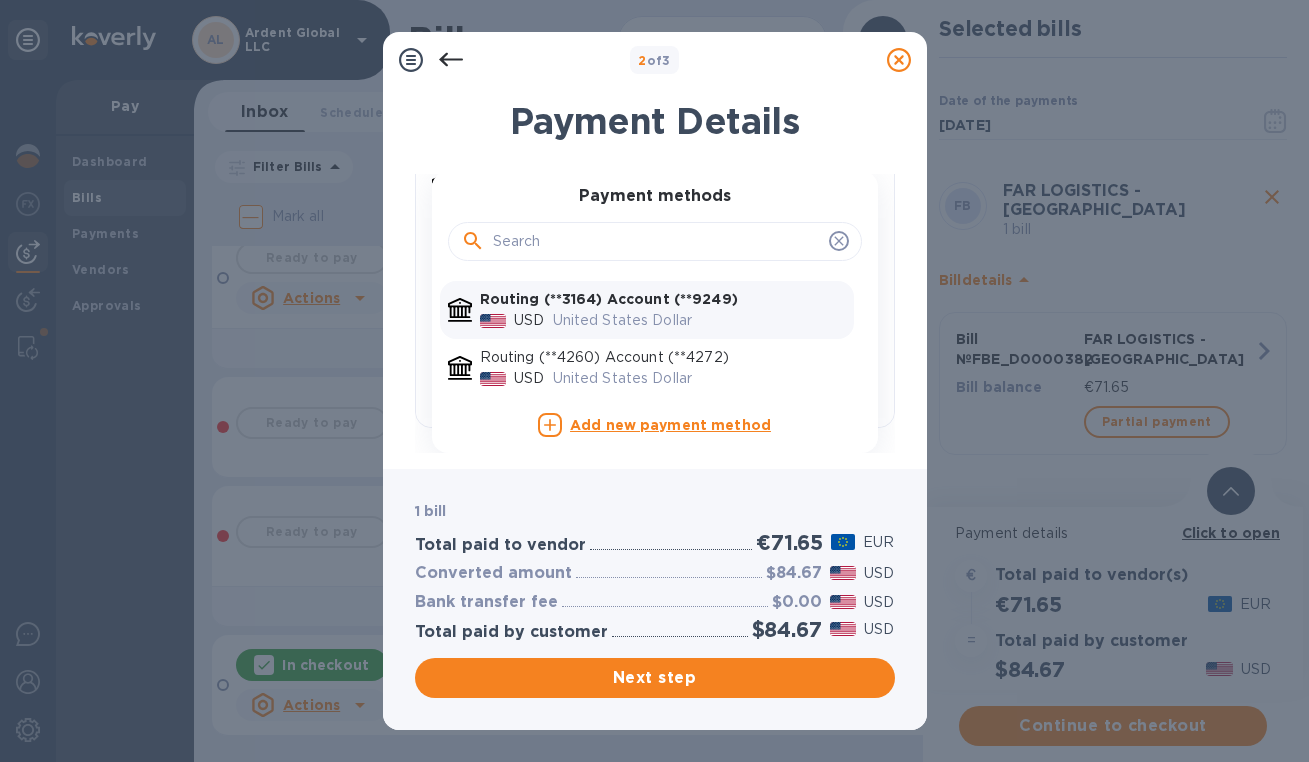 scroll, scrollTop: 151, scrollLeft: 0, axis: vertical 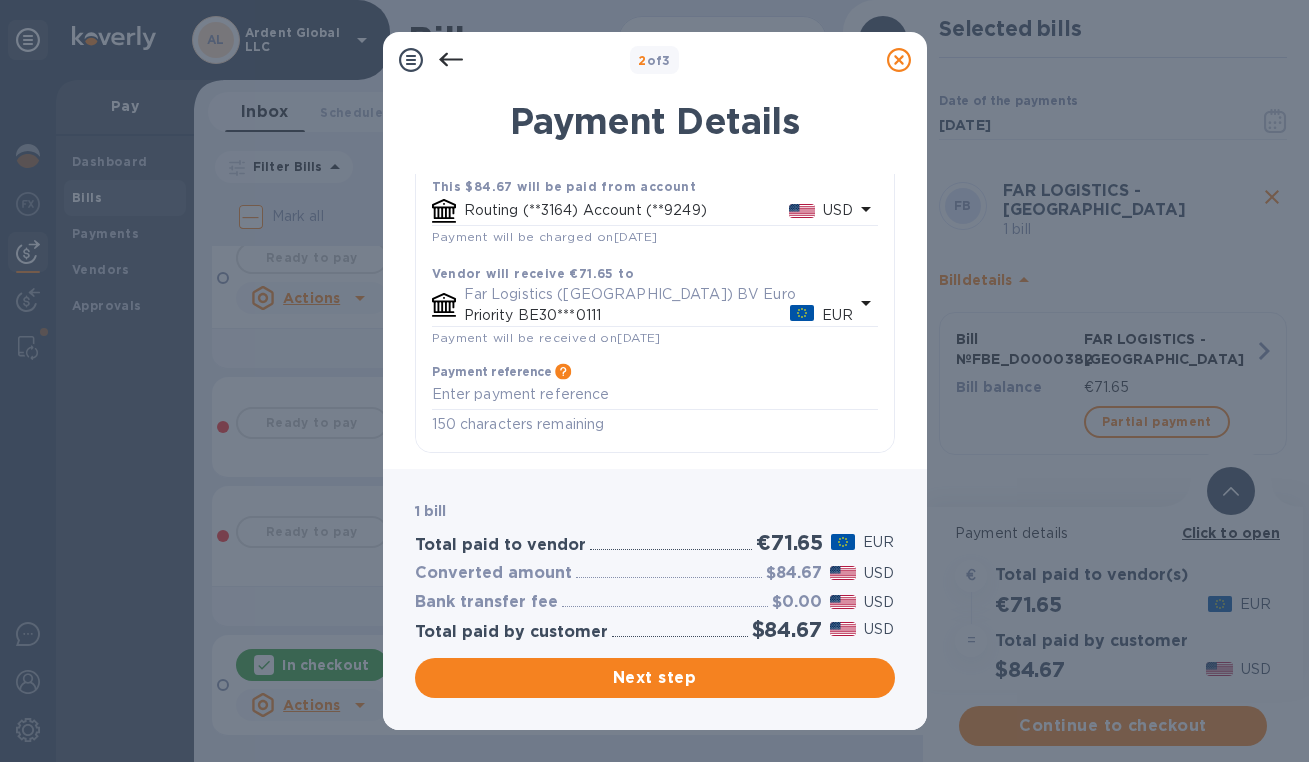 click on "Priority BE30***0111" at bounding box center [627, 315] 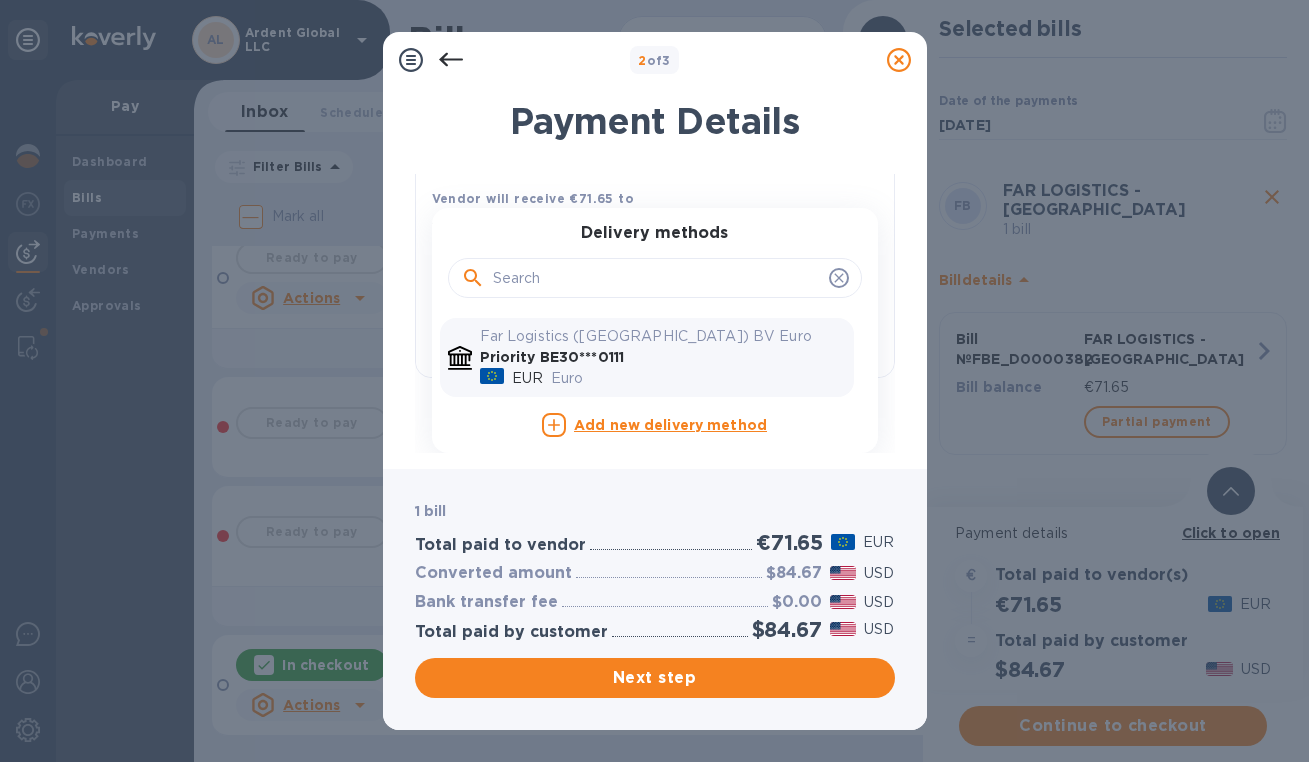click on "Priority BE30***0111" at bounding box center (663, 357) 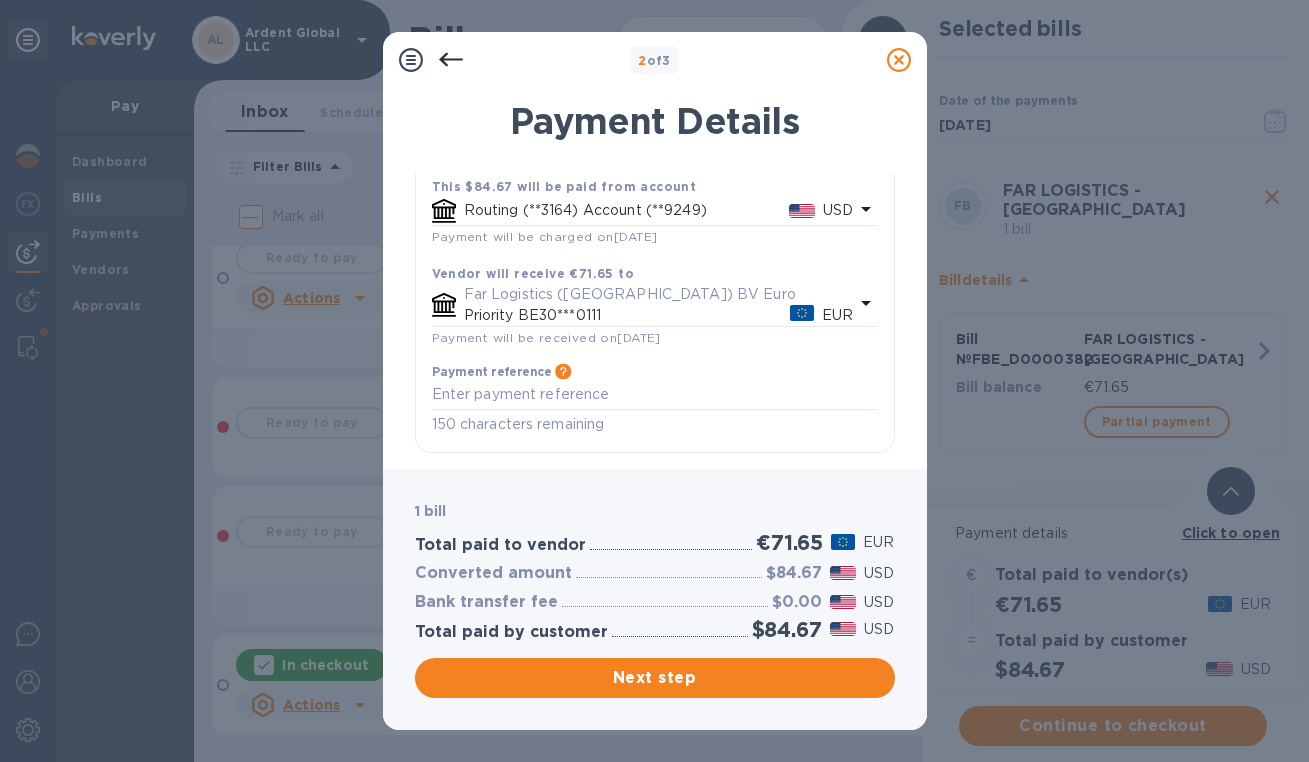 scroll, scrollTop: 151, scrollLeft: 0, axis: vertical 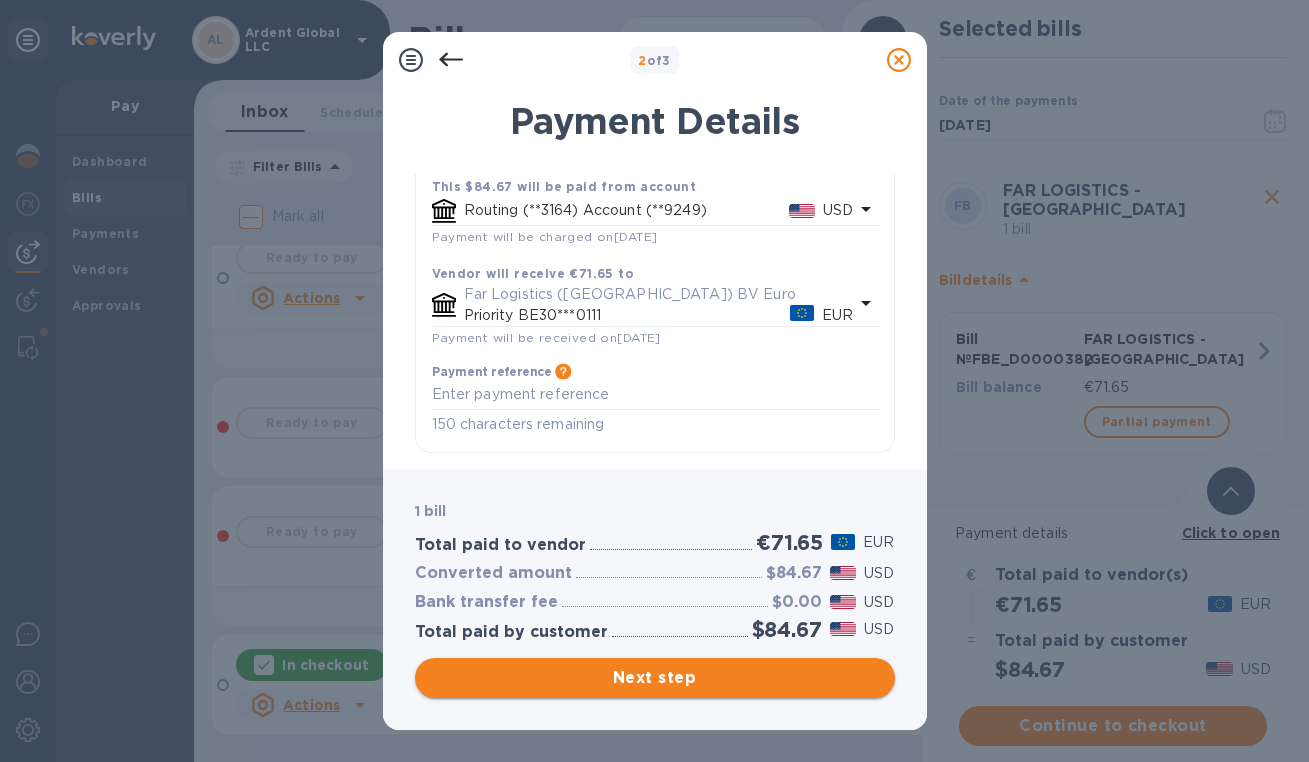 click on "Next step" at bounding box center (655, 678) 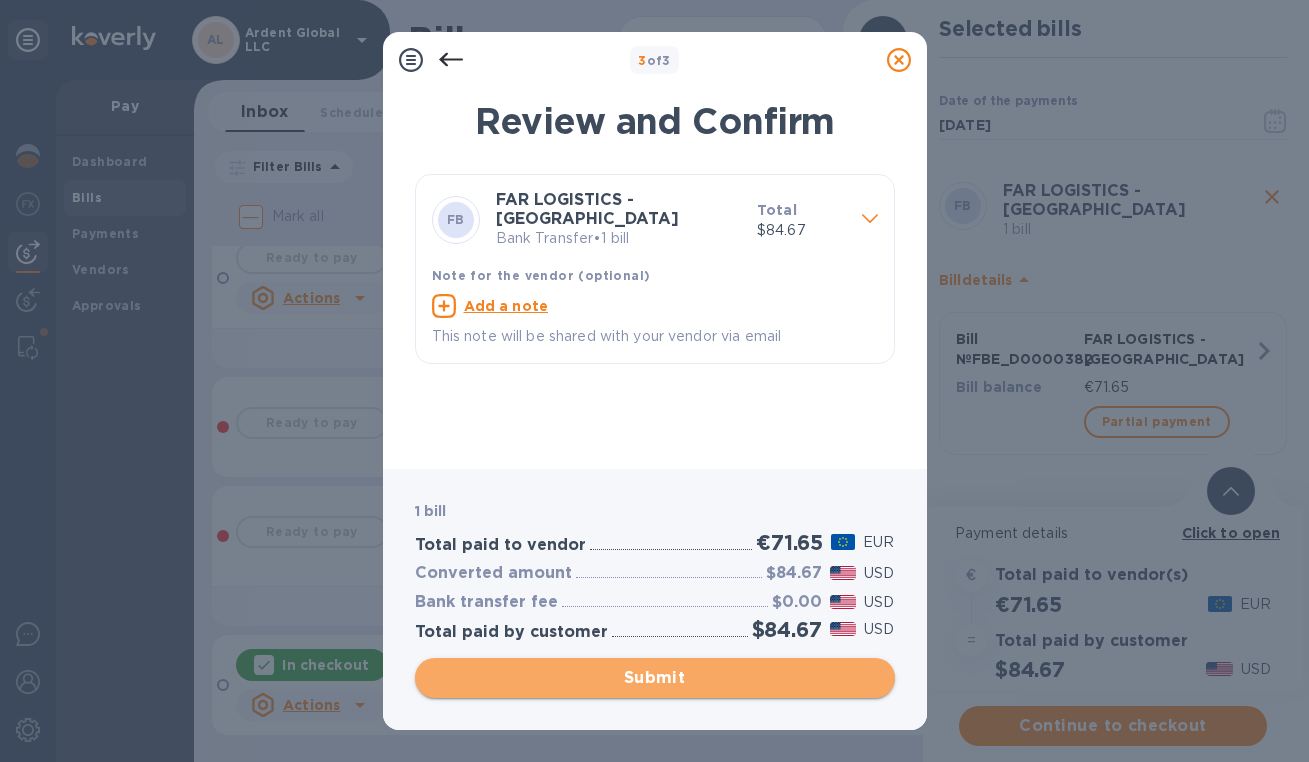 click on "Submit" at bounding box center [655, 678] 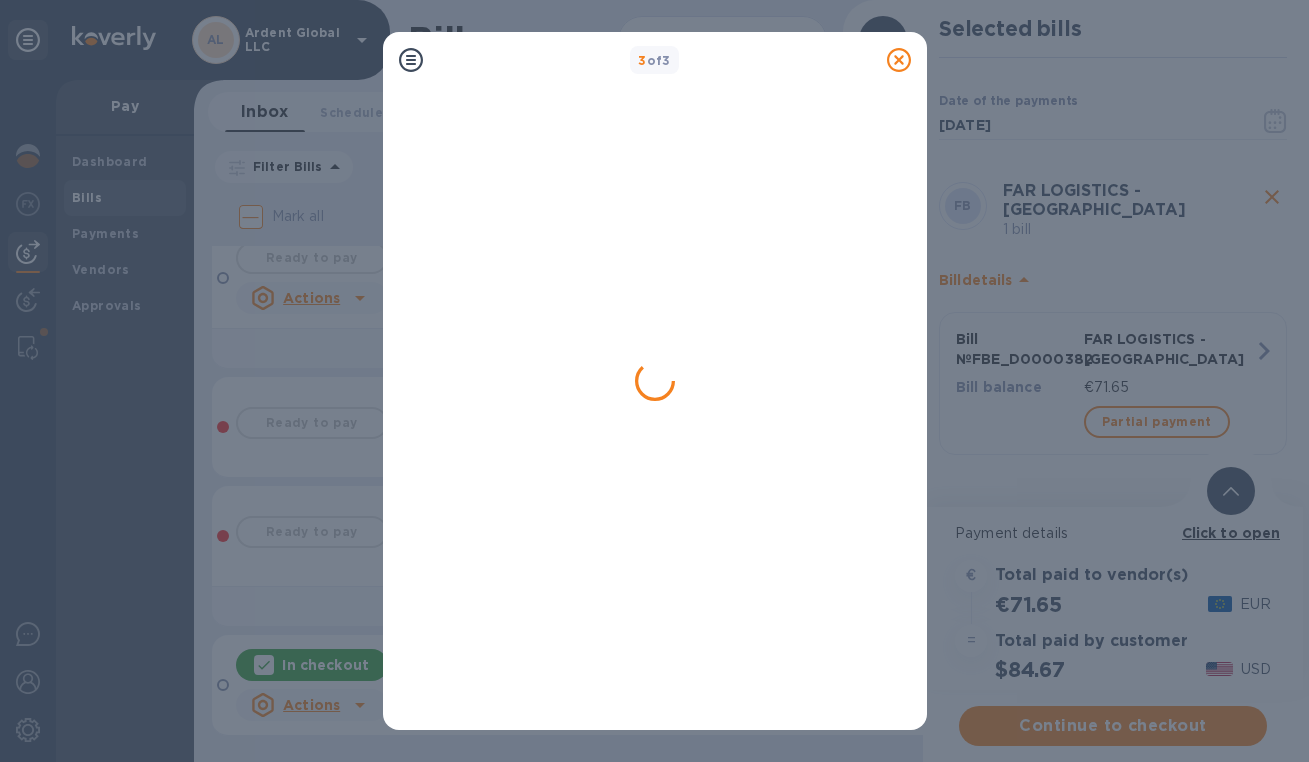scroll, scrollTop: 0, scrollLeft: 0, axis: both 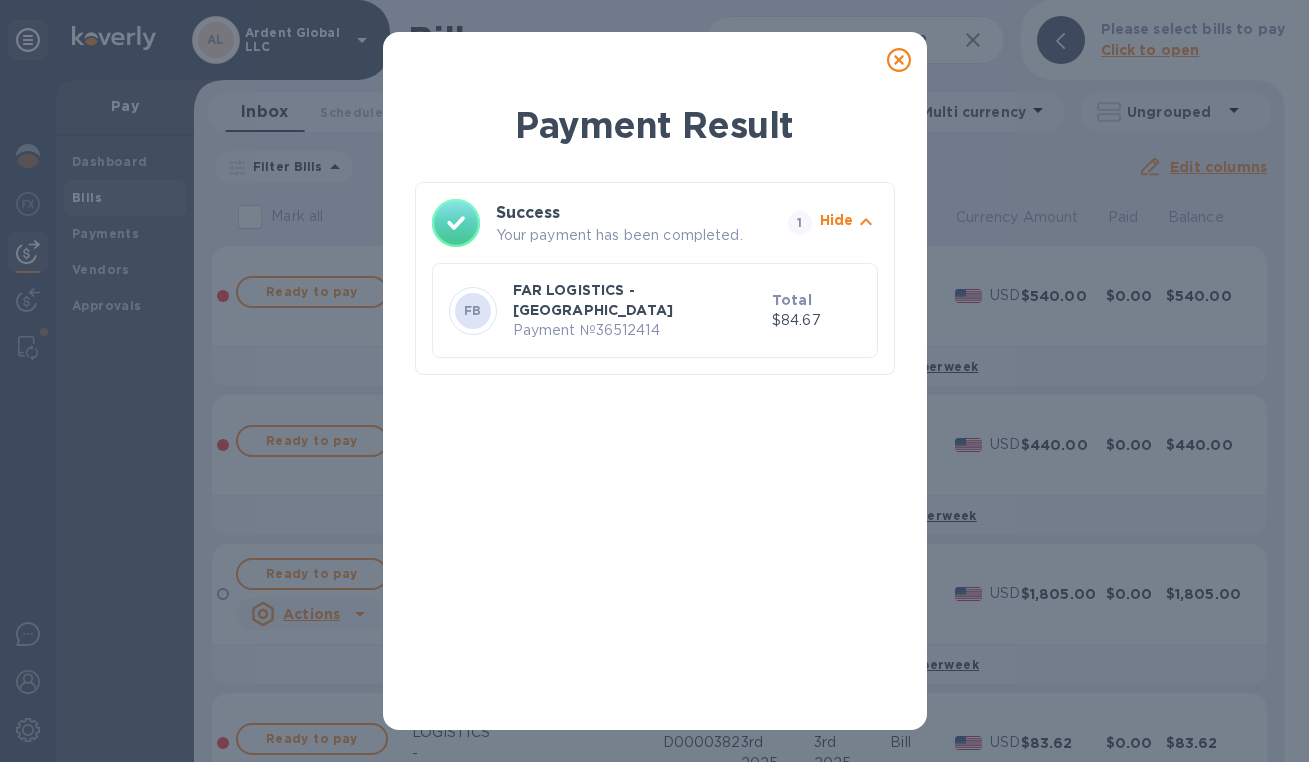 click 